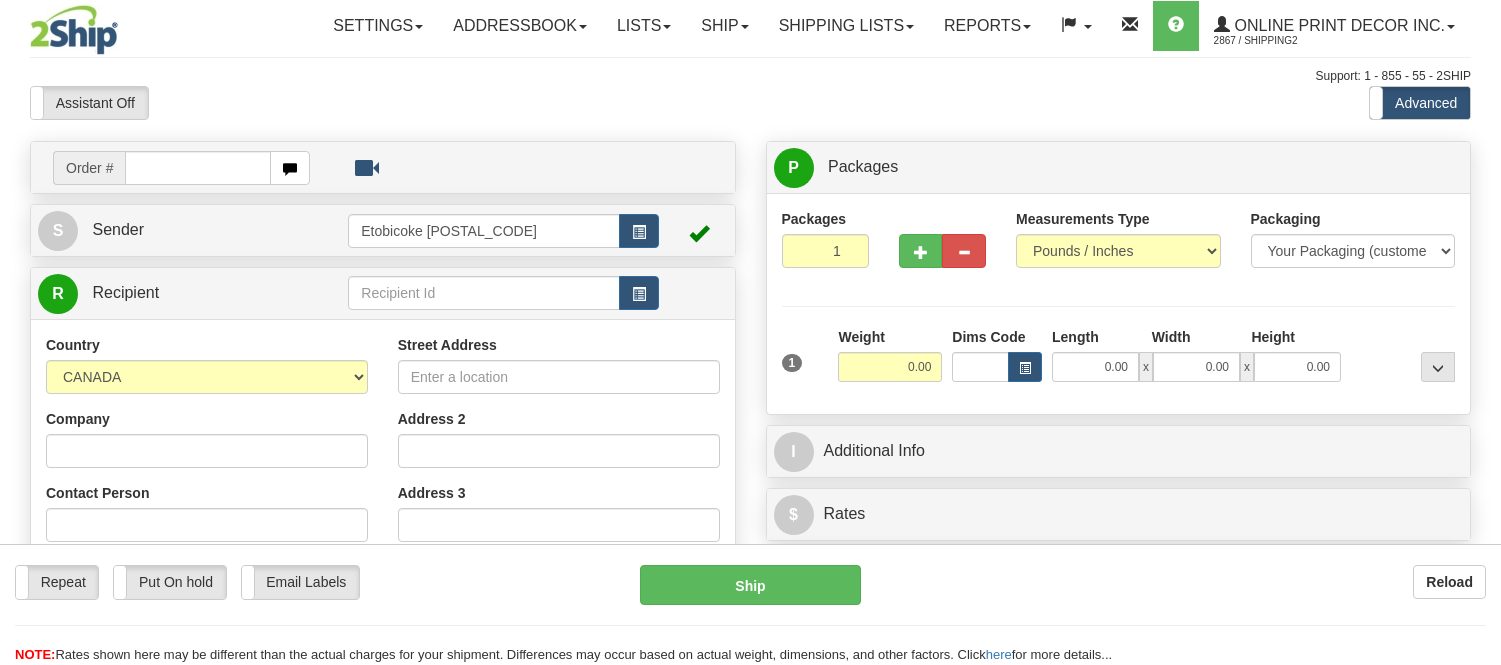 scroll, scrollTop: 0, scrollLeft: 0, axis: both 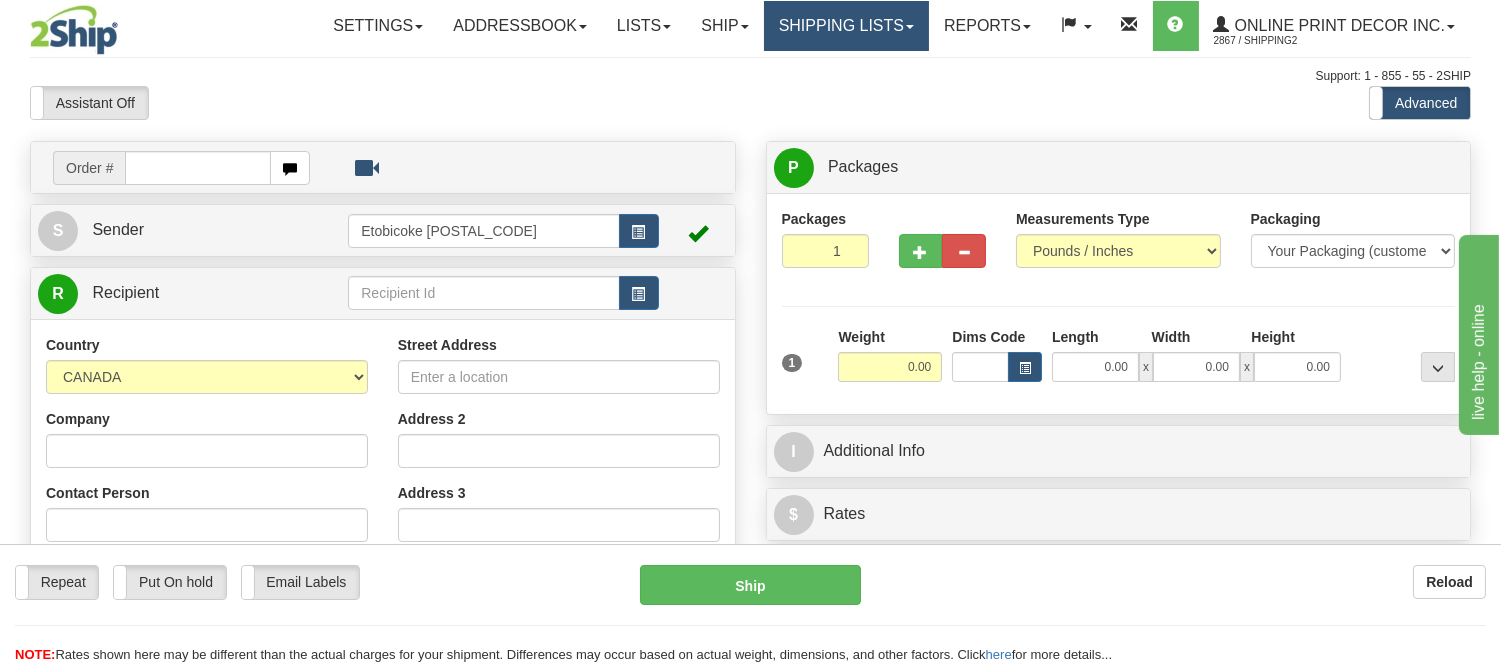 click on "Shipping lists" at bounding box center [846, 26] 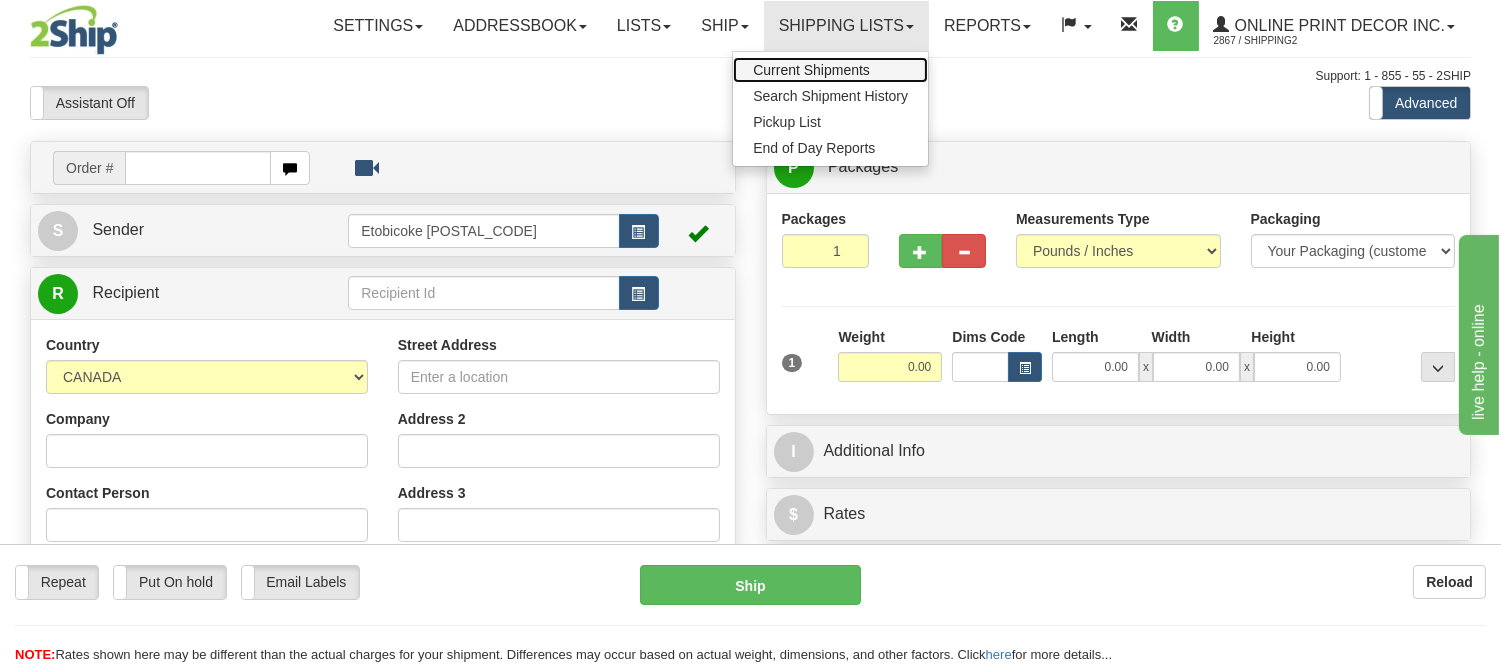 click on "Current Shipments" at bounding box center (811, 70) 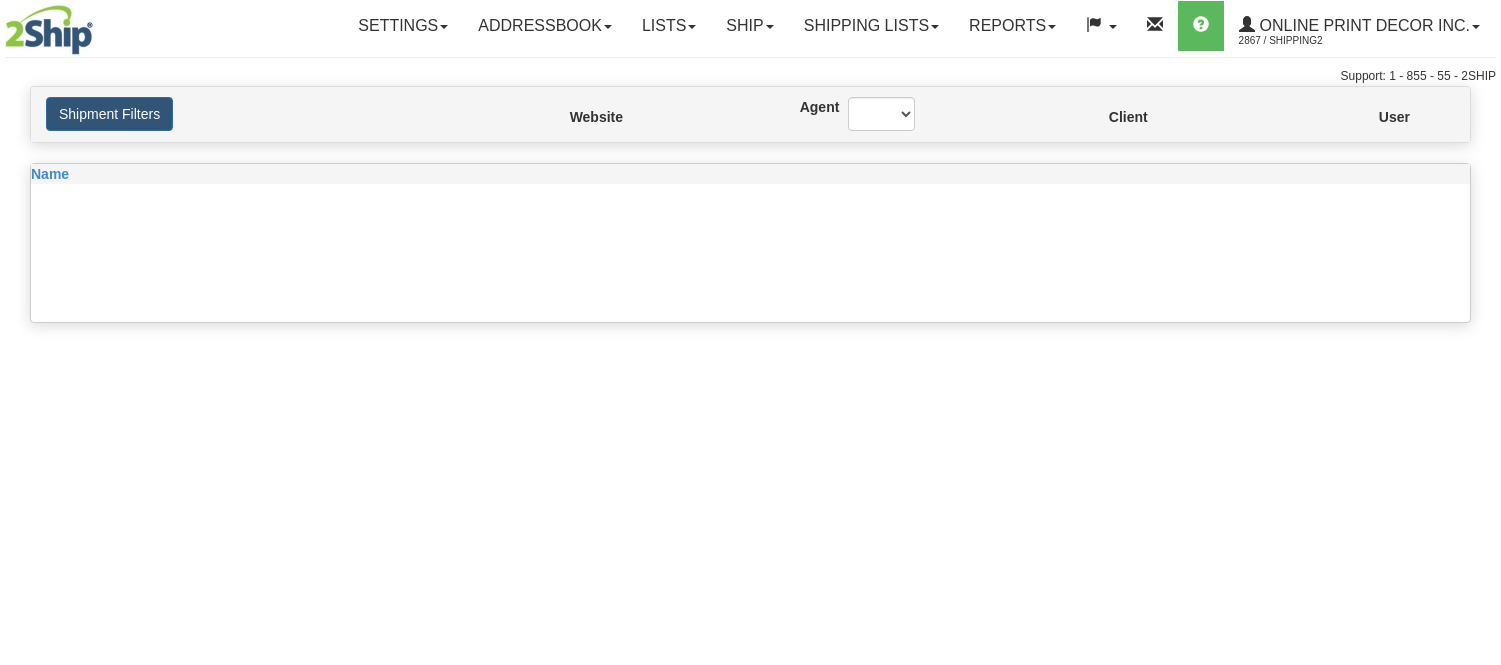 scroll, scrollTop: 0, scrollLeft: 0, axis: both 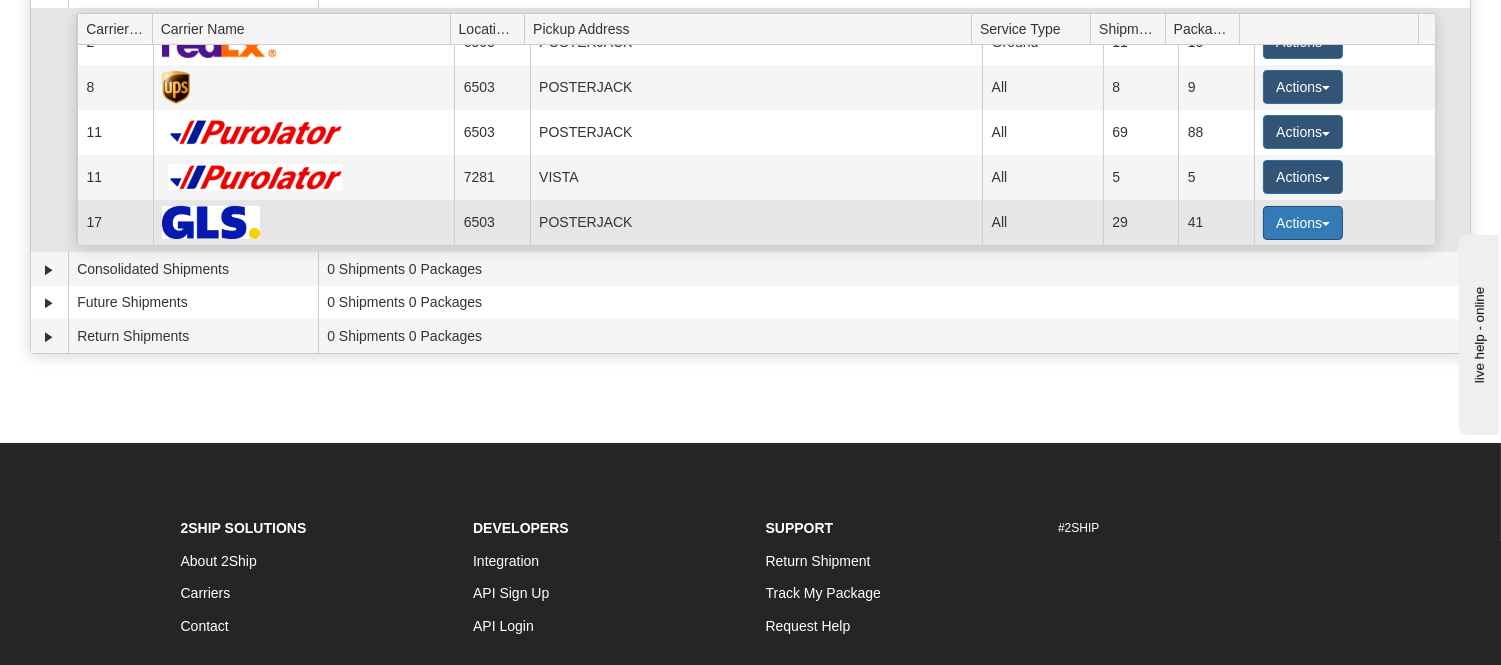 click on "Actions" at bounding box center (1303, 223) 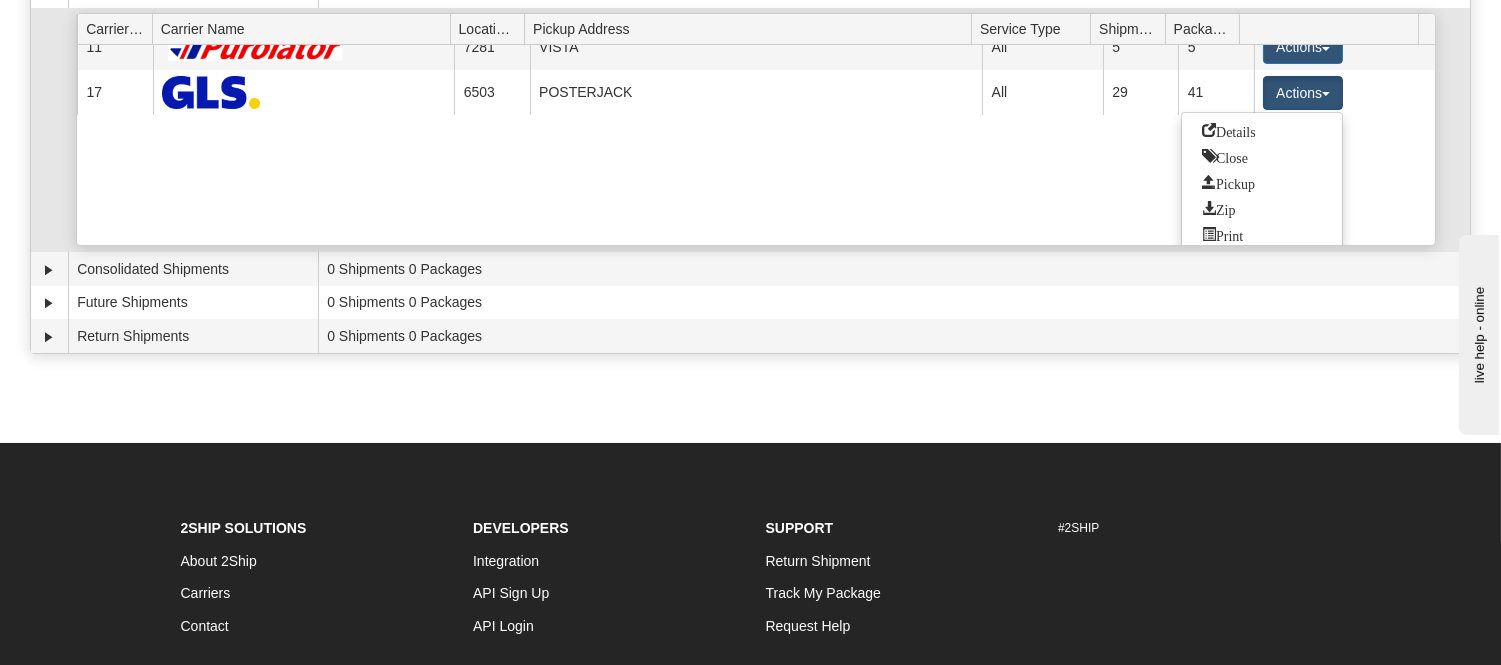 scroll, scrollTop: 165, scrollLeft: 0, axis: vertical 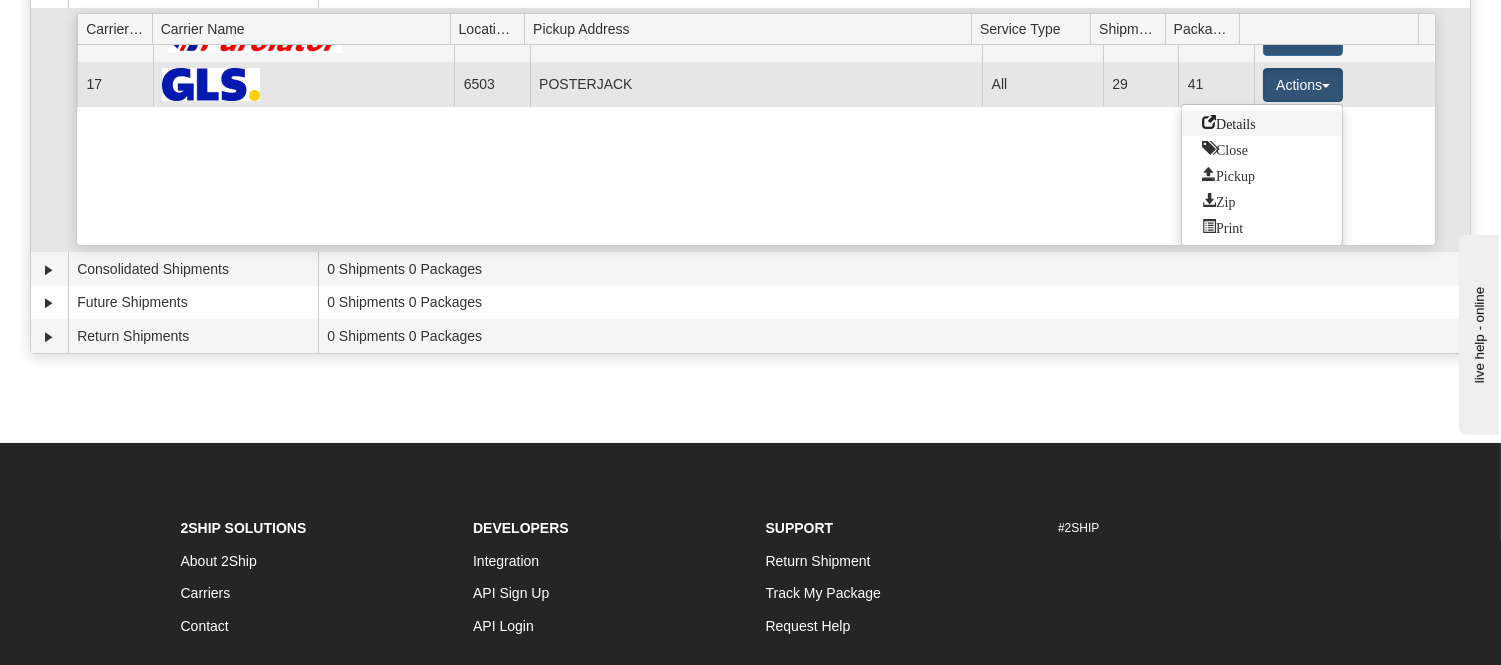 click on "Details" at bounding box center [1229, 122] 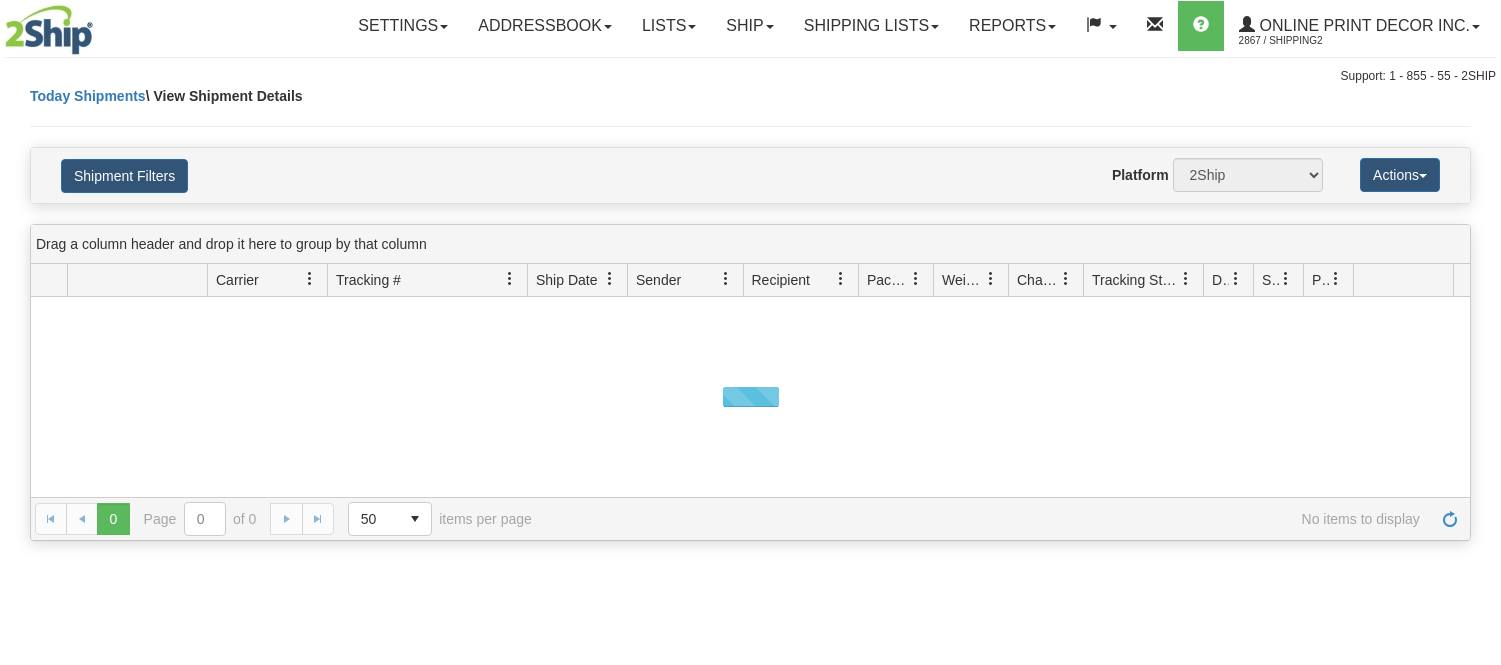 scroll, scrollTop: 0, scrollLeft: 0, axis: both 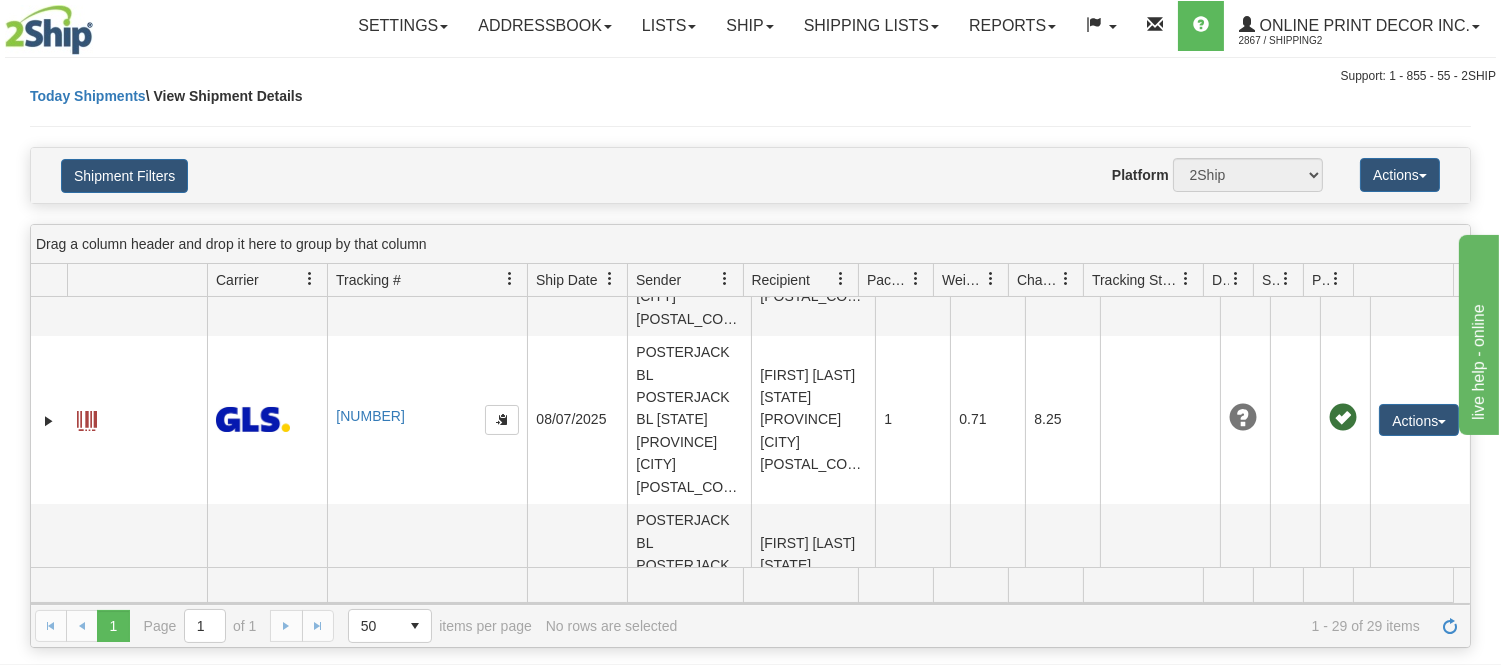 click on "[FIRST] [LAST] [STATE] [PROVINCE] [CITY] [POSTAL_CODE]" at bounding box center [813, 1092] 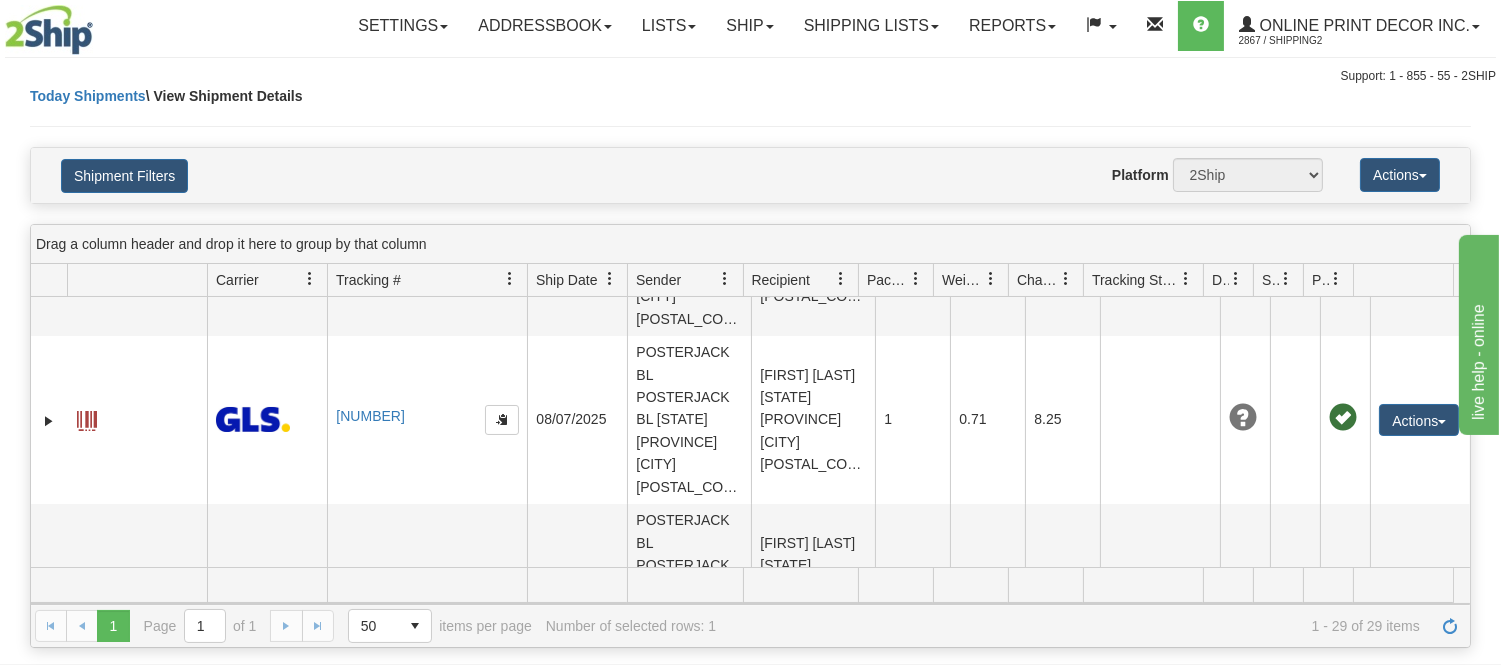 click on "Actions" at bounding box center [1419, 1092] 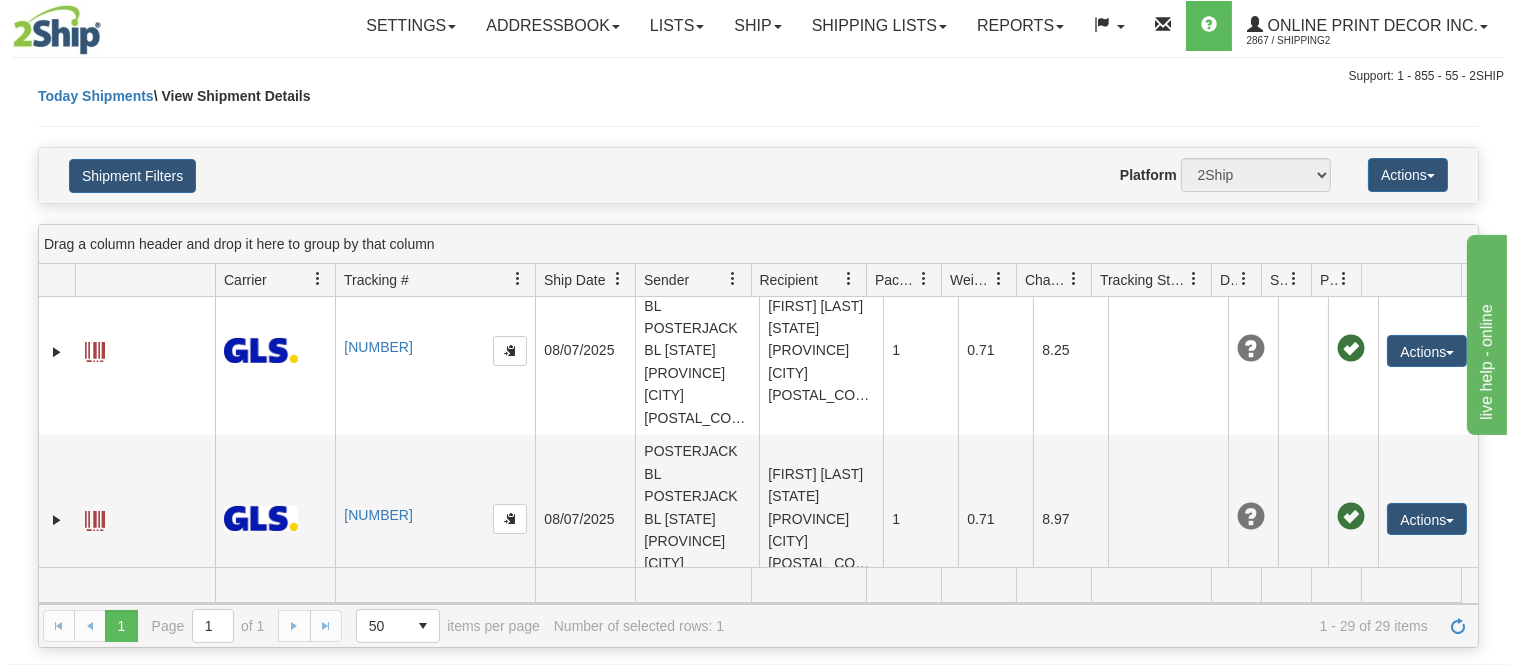 scroll, scrollTop: 4134, scrollLeft: 0, axis: vertical 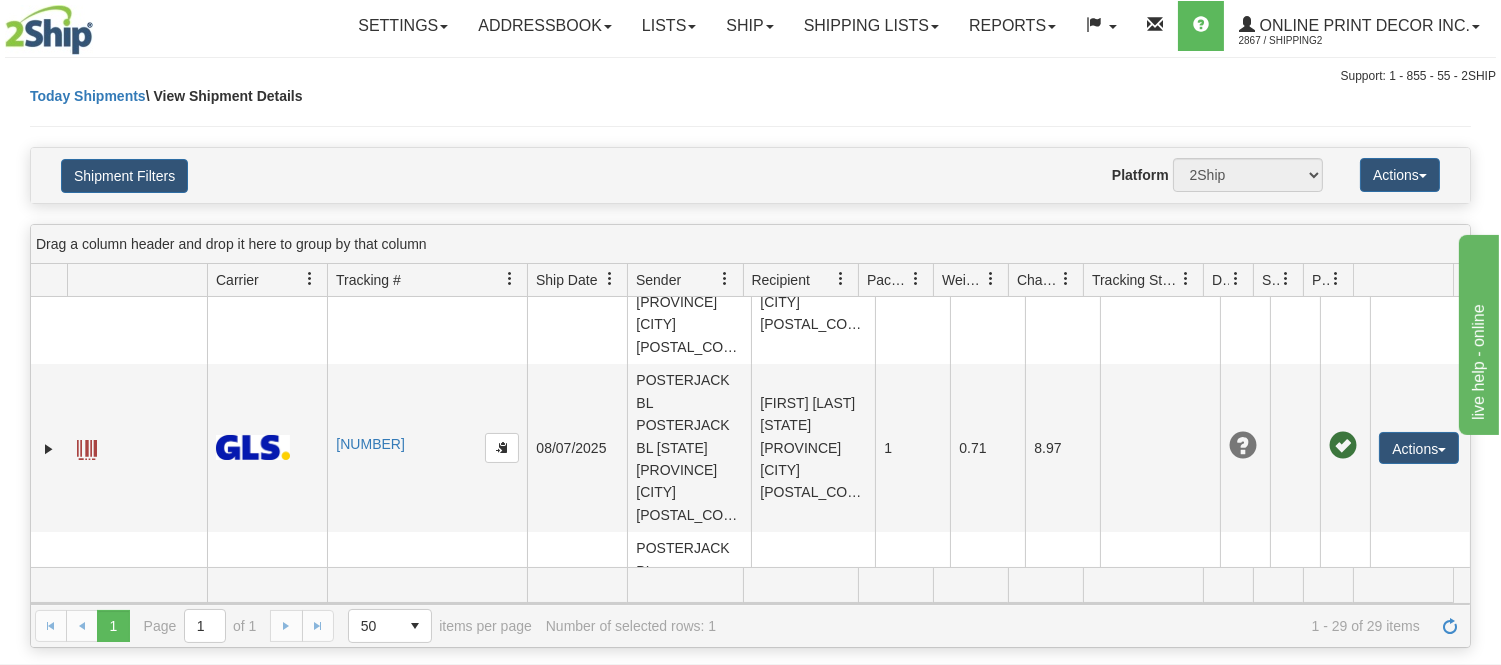 click on "Delete" at bounding box center (1378, 1067) 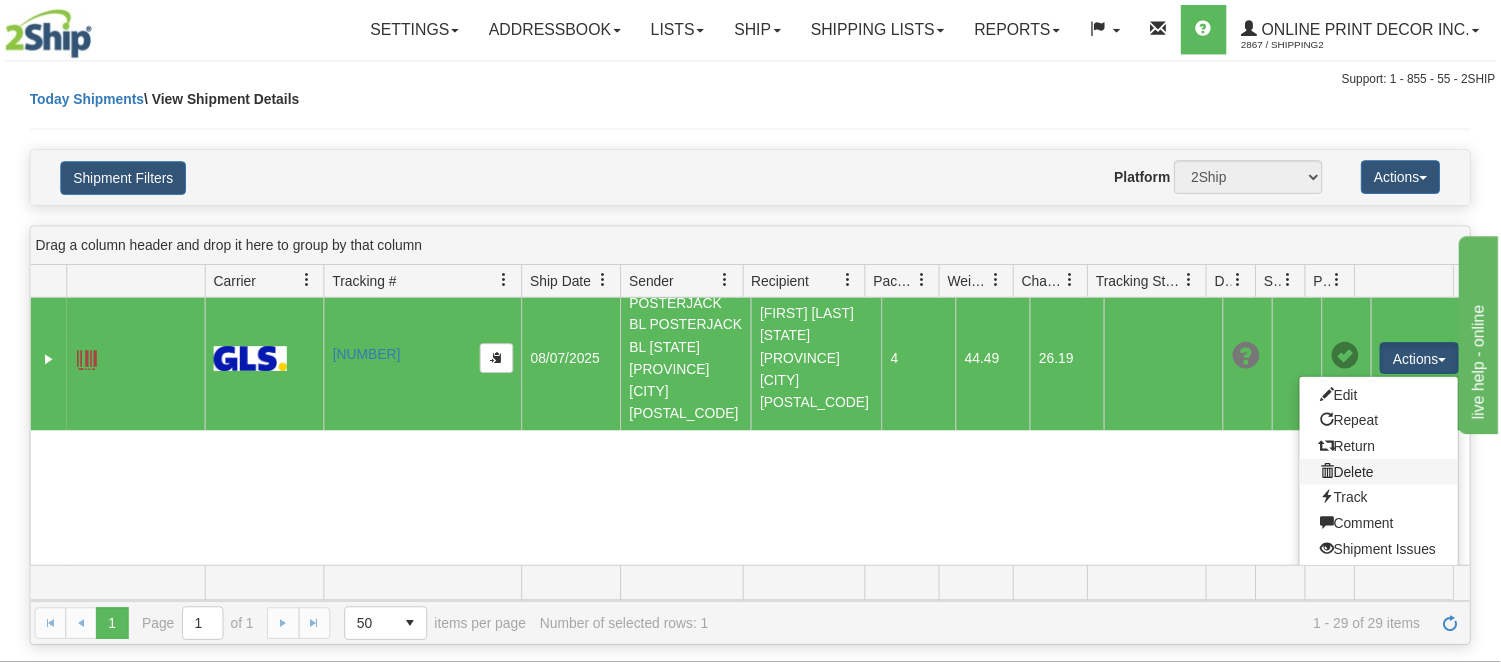 scroll, scrollTop: 3994, scrollLeft: 0, axis: vertical 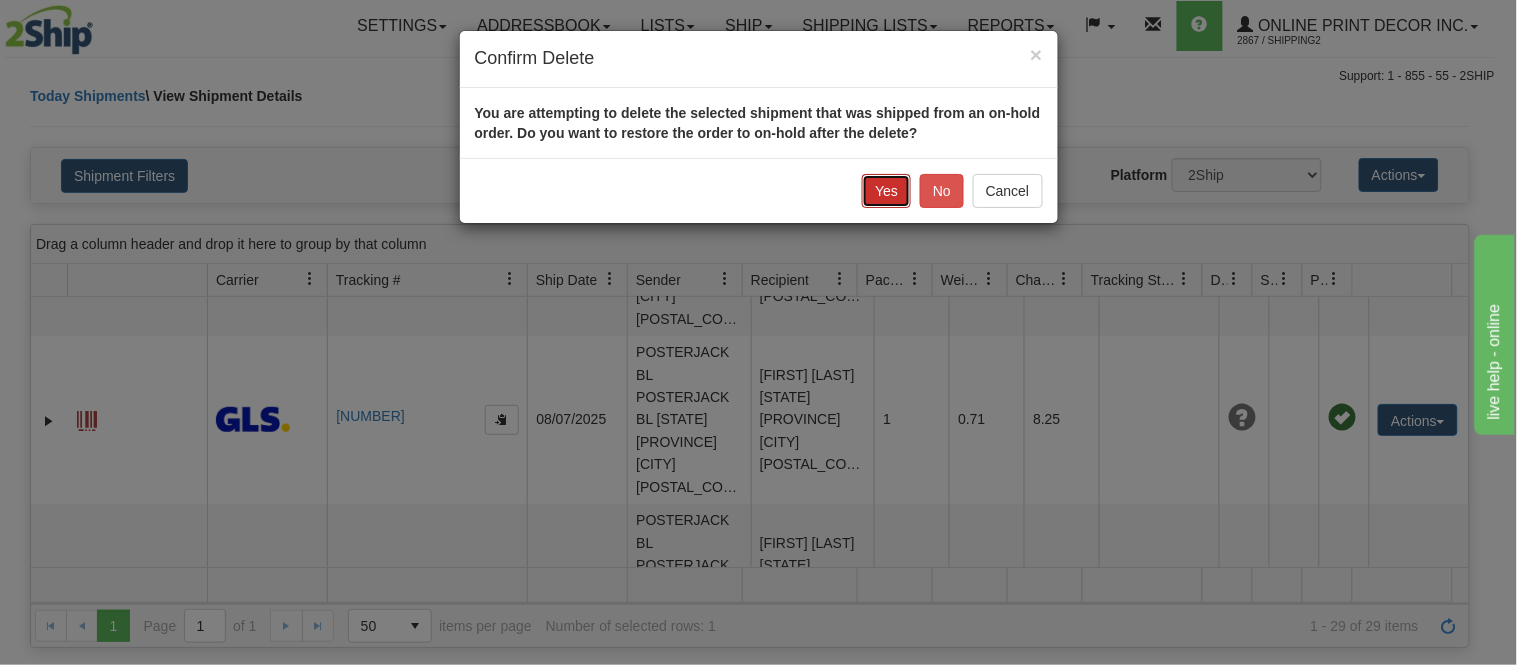 click on "Yes" at bounding box center (886, 191) 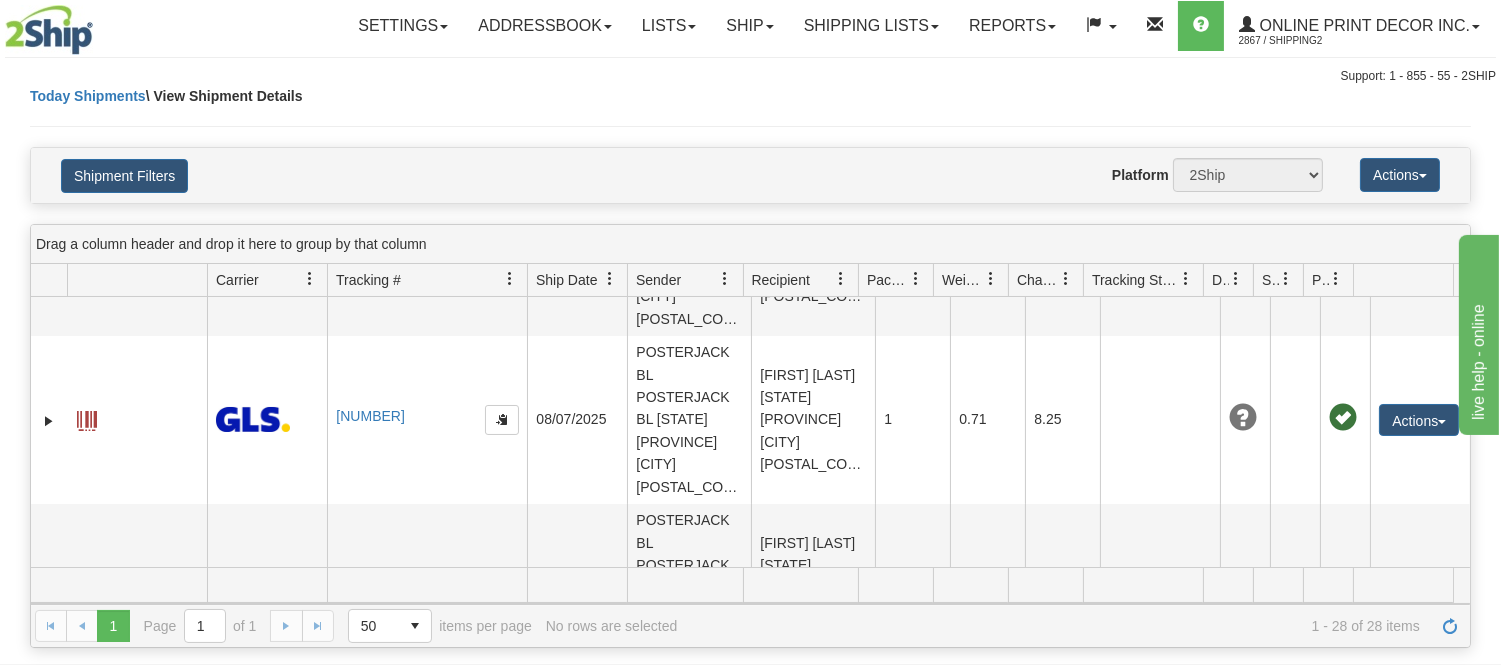 scroll, scrollTop: 3848, scrollLeft: 0, axis: vertical 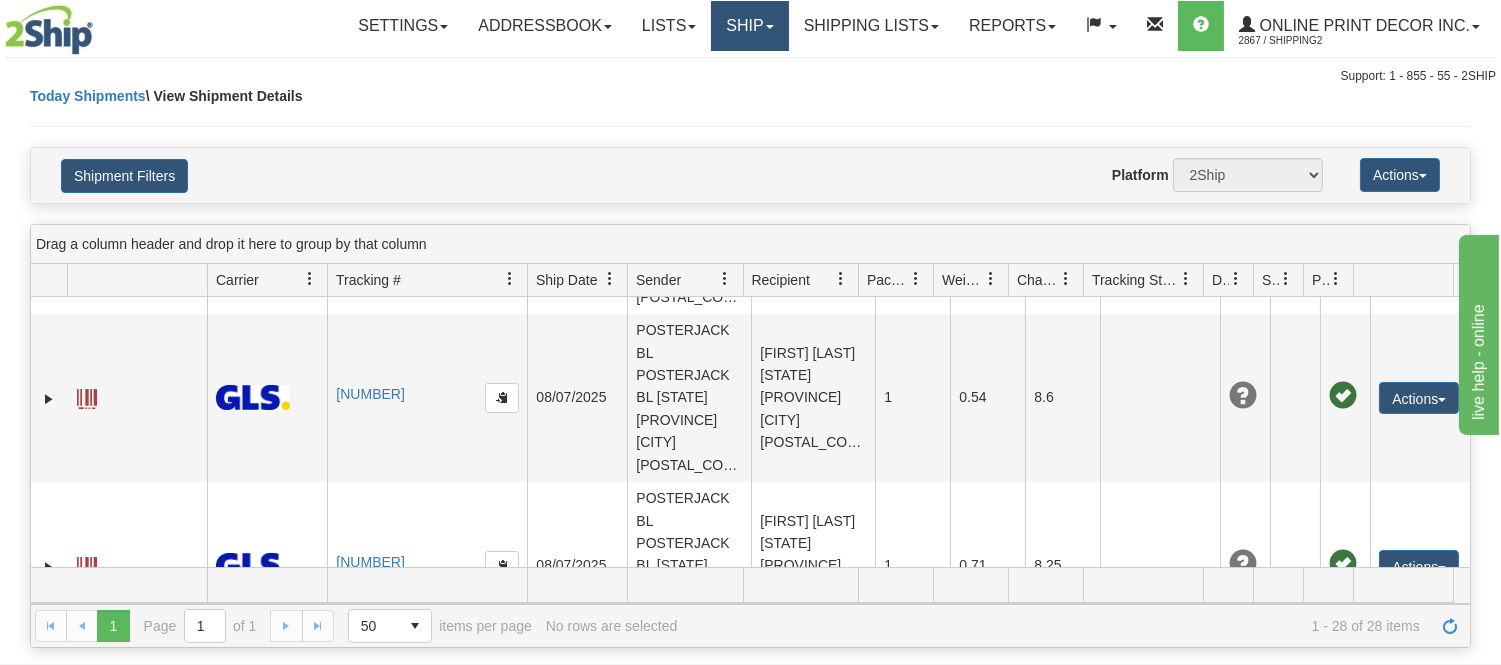 click on "Ship" at bounding box center (749, 26) 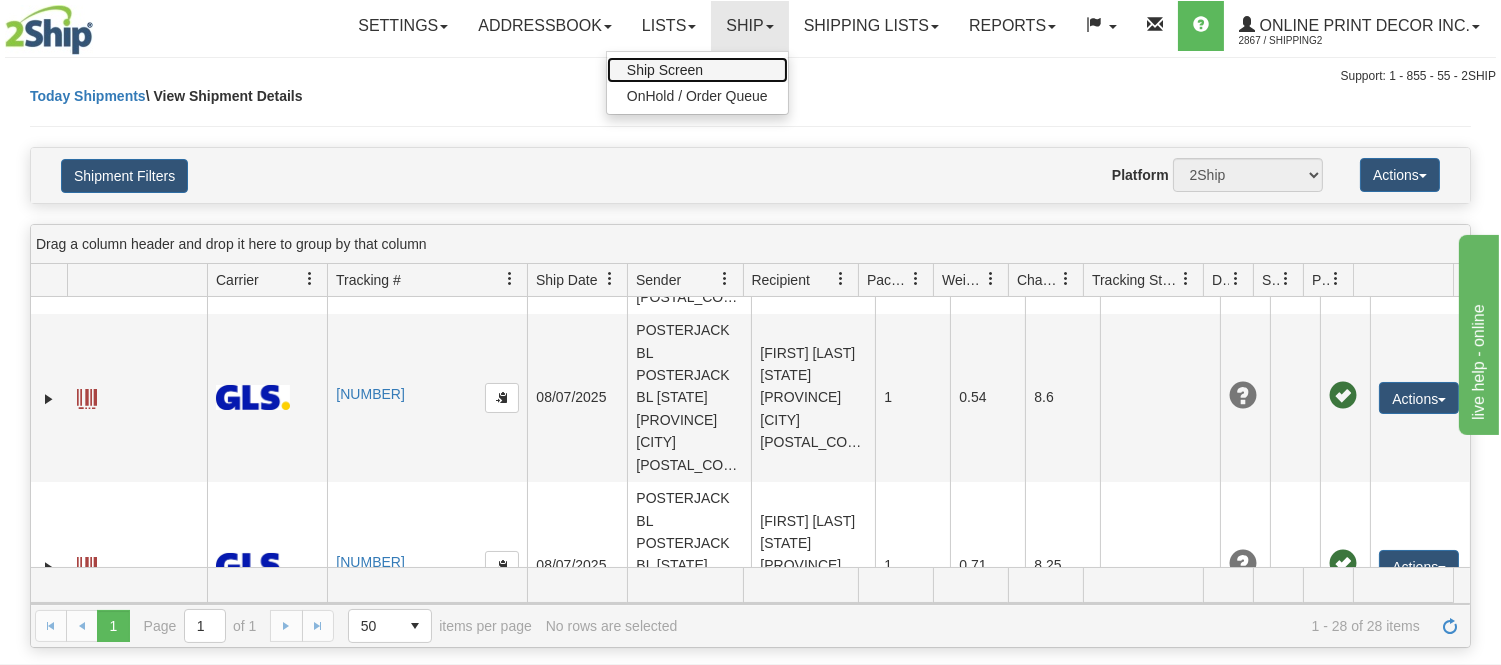 click on "Ship Screen" at bounding box center (697, 70) 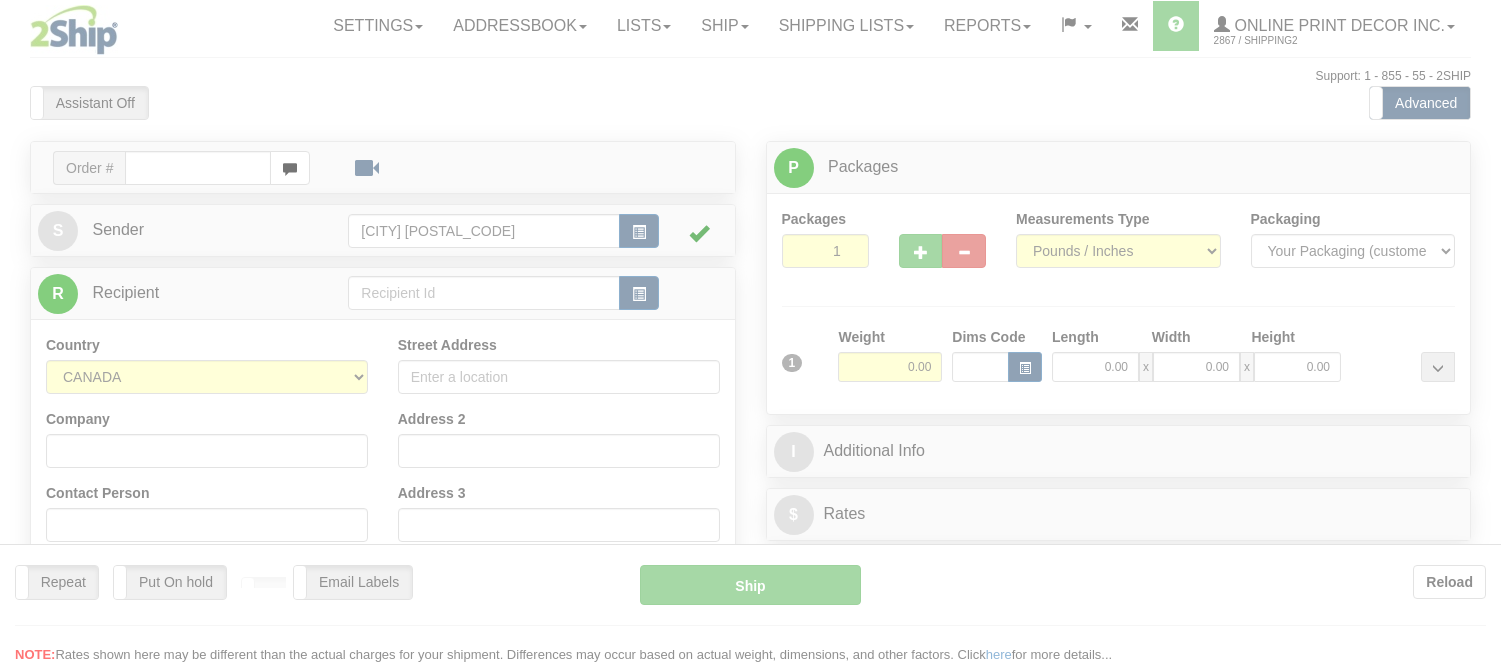 scroll, scrollTop: 0, scrollLeft: 0, axis: both 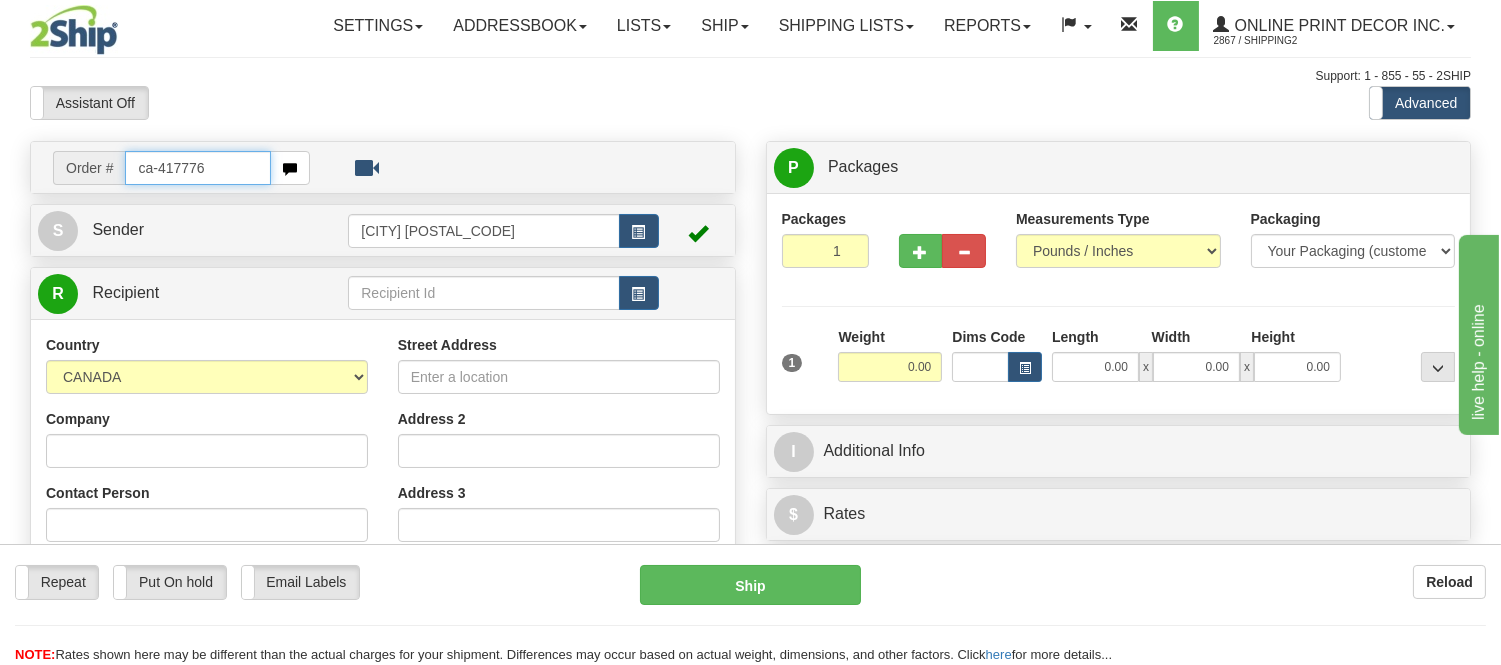 type on "ca-417776" 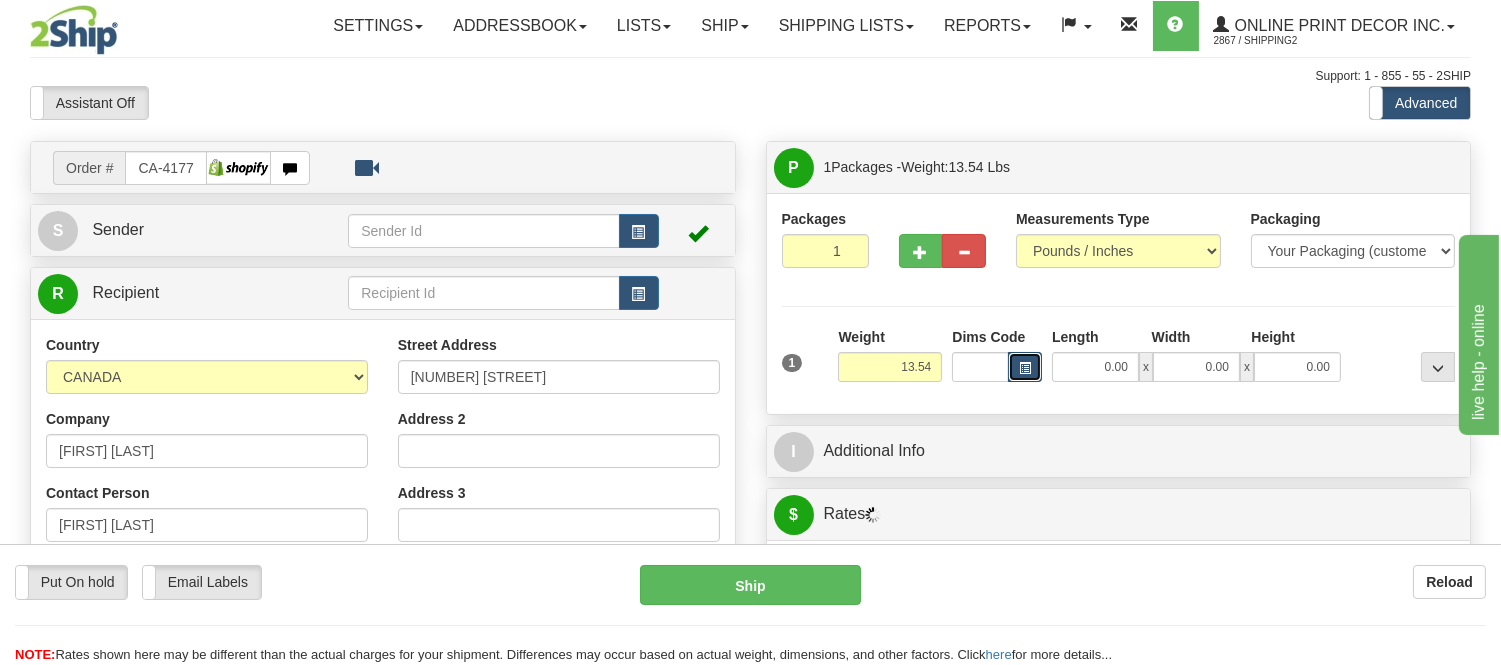 click at bounding box center [1025, 368] 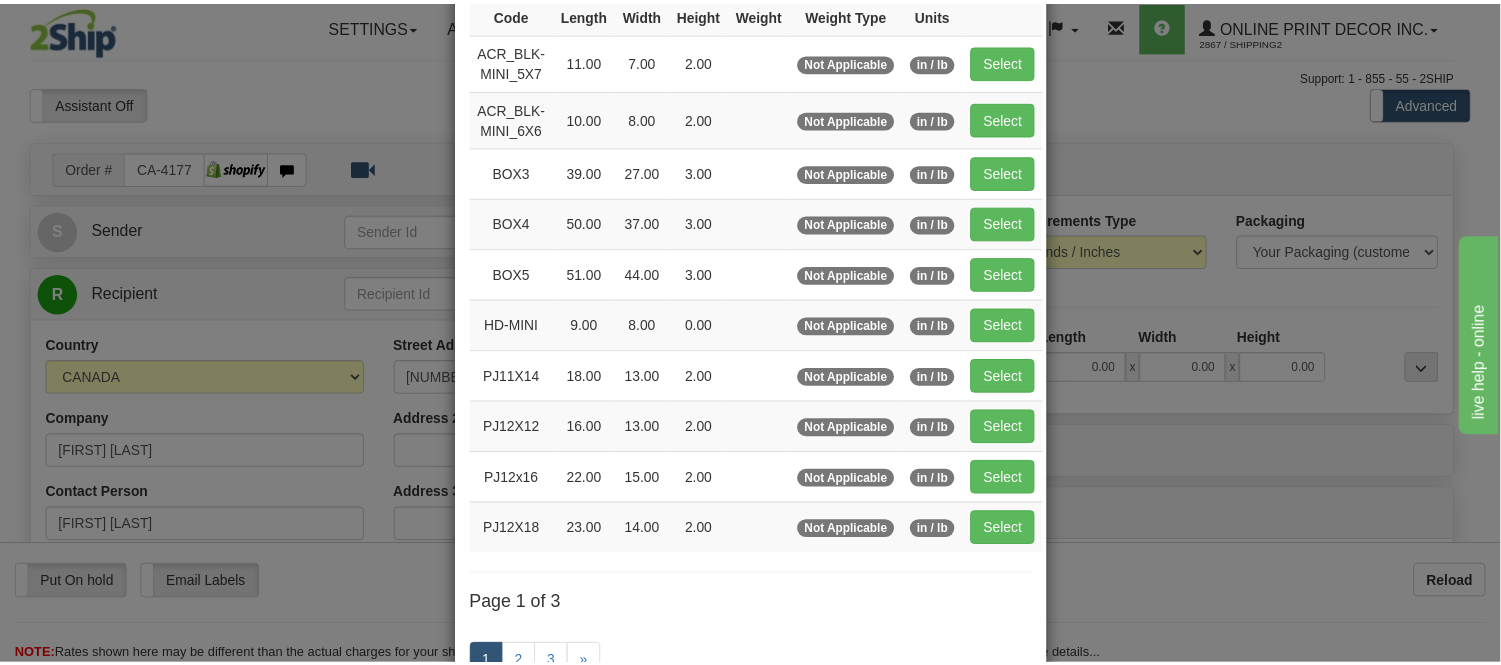 scroll, scrollTop: 222, scrollLeft: 0, axis: vertical 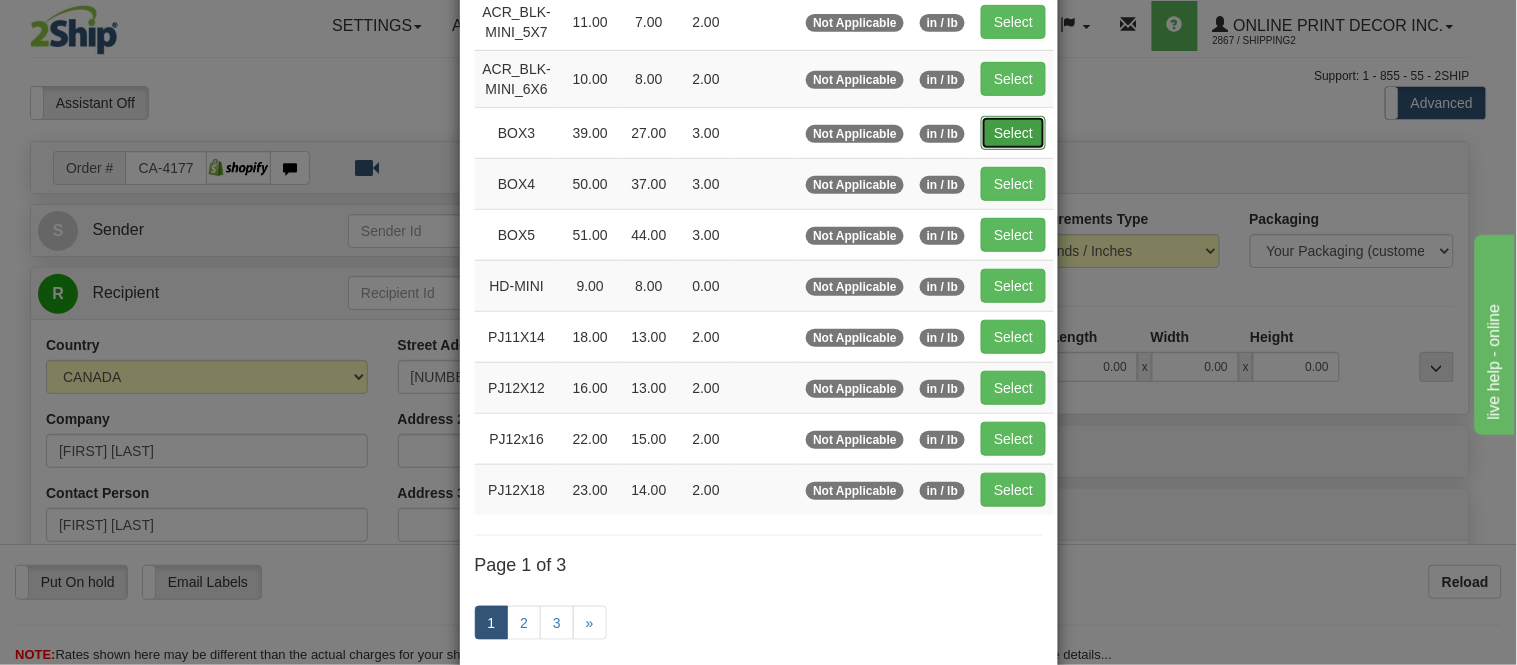 click on "Select" at bounding box center (1013, 133) 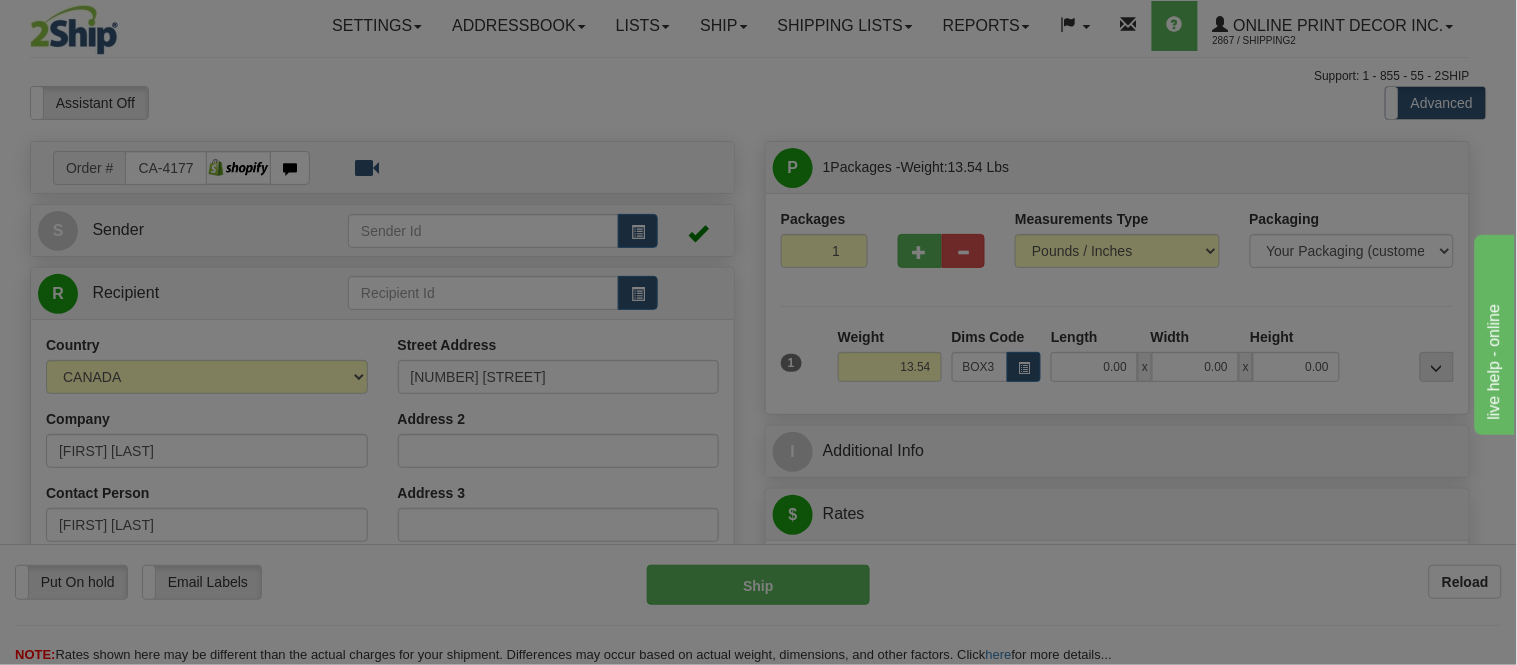 type on "39.00" 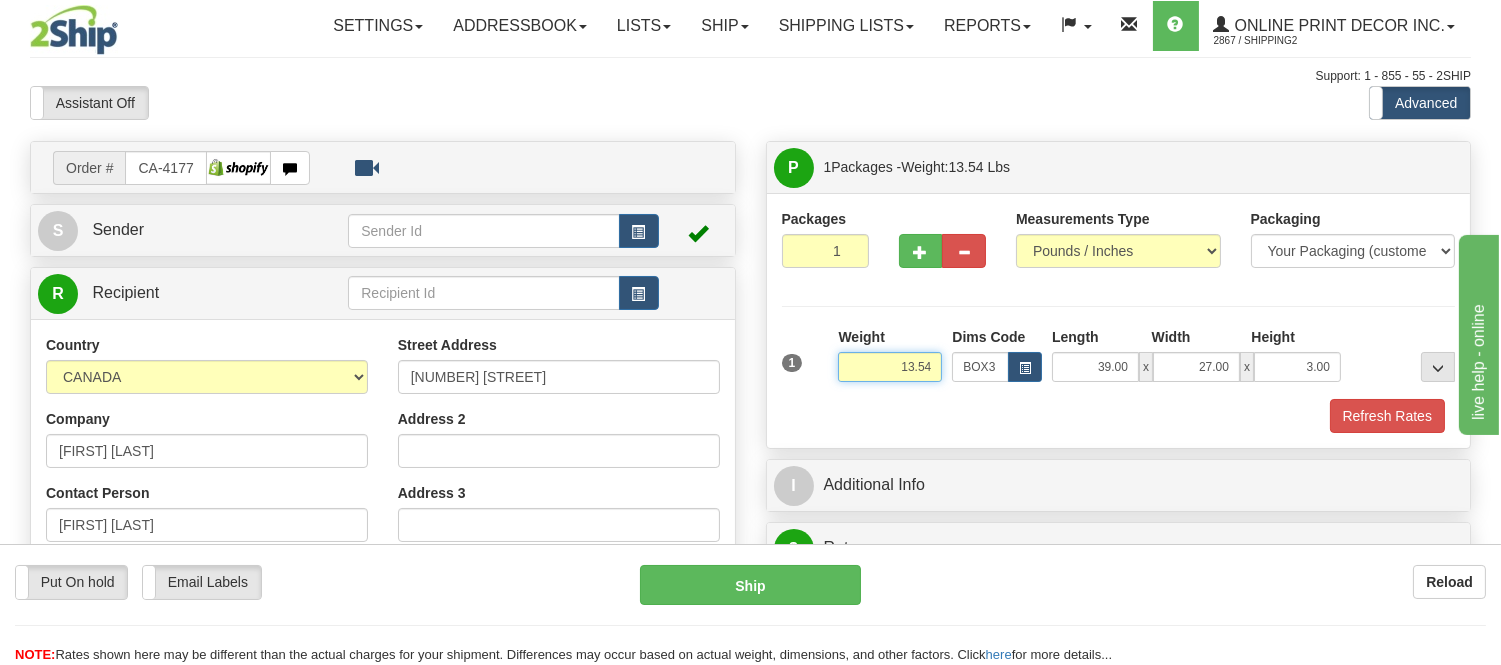 drag, startPoint x: 936, startPoint y: 365, endPoint x: 857, endPoint y: 368, distance: 79.05694 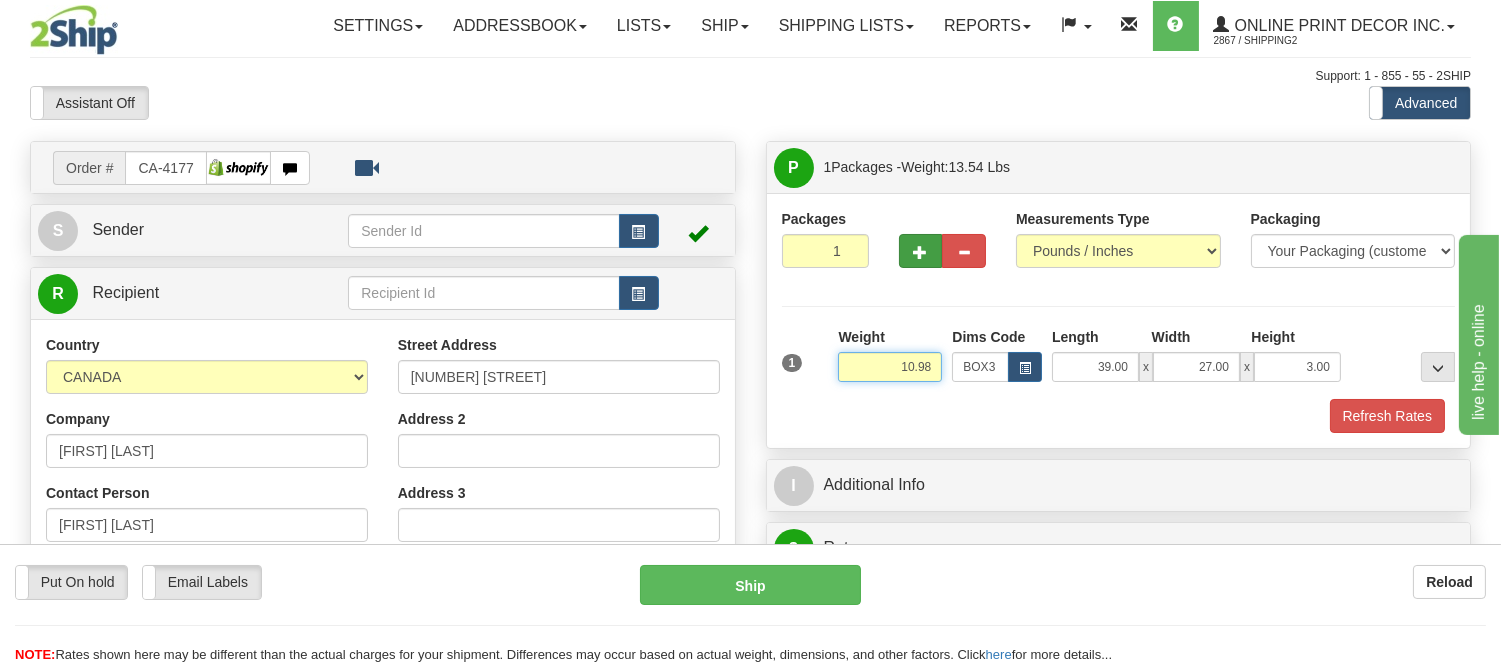 type on "10.98" 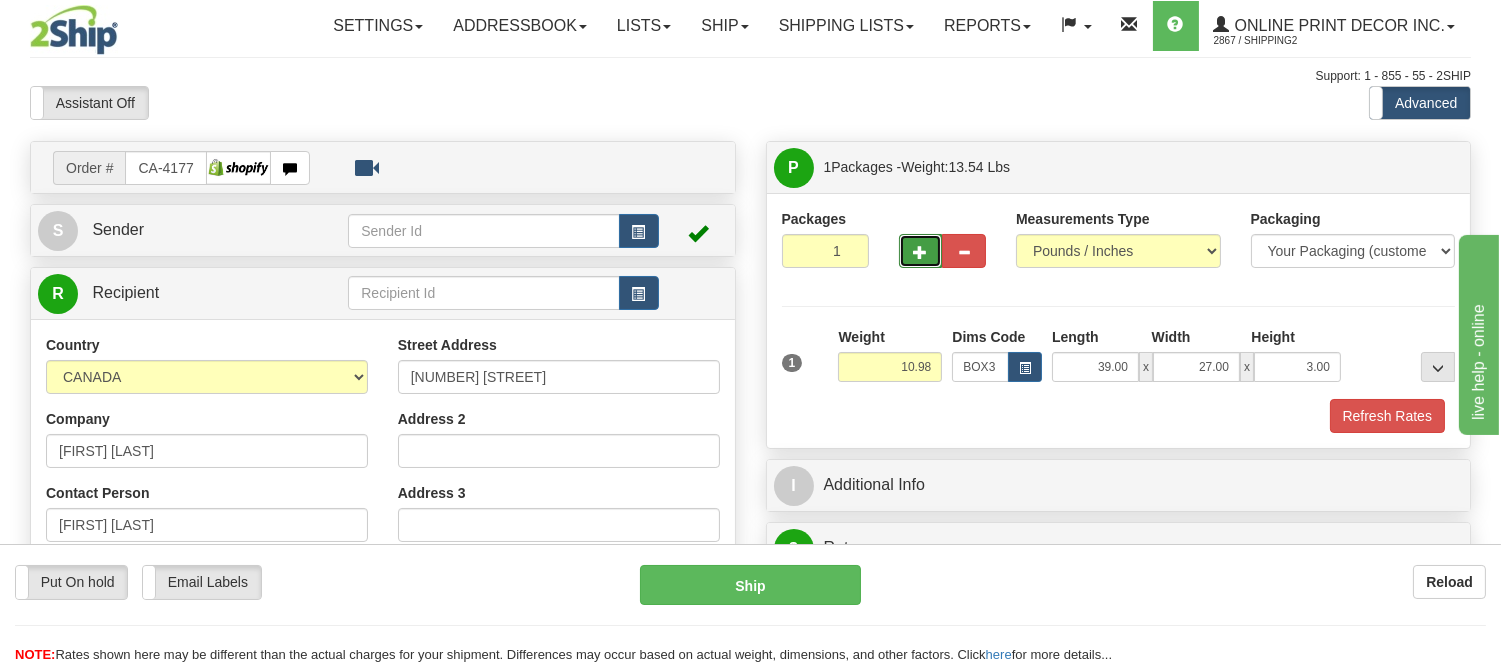 click at bounding box center [921, 251] 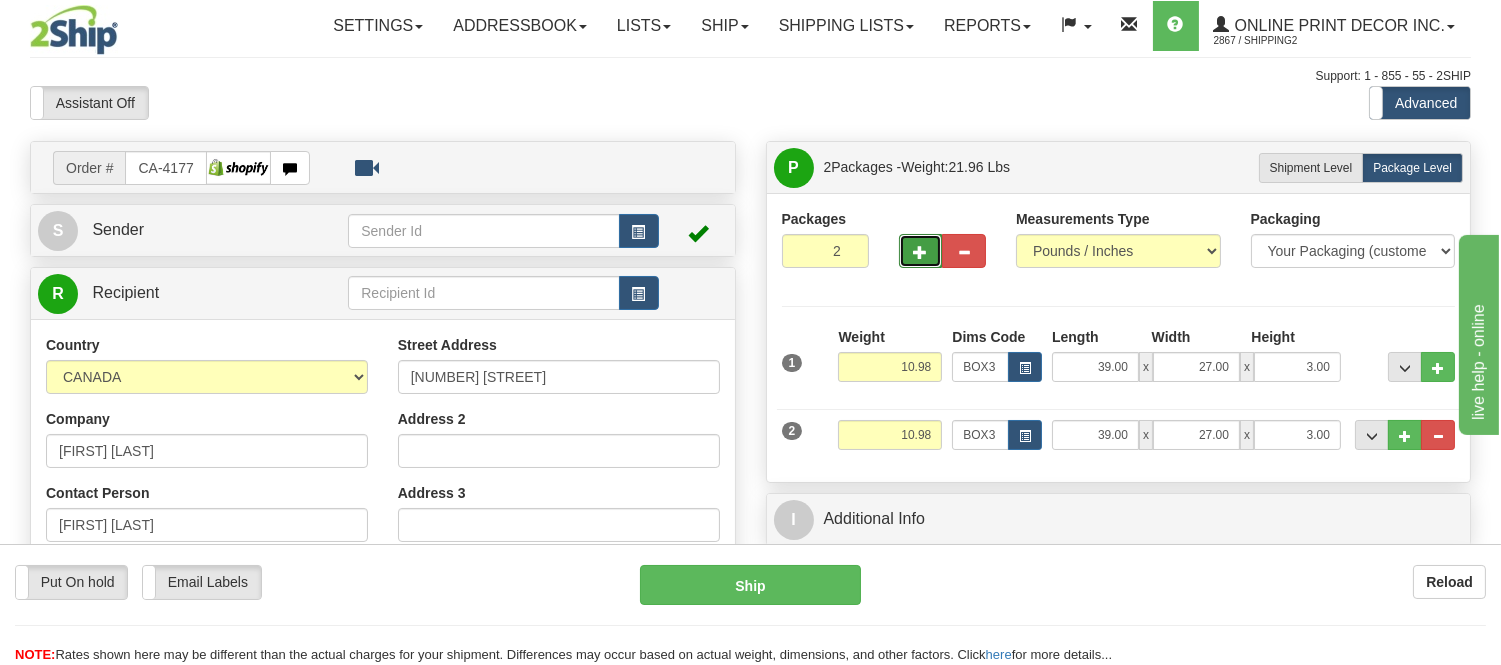 click at bounding box center [921, 251] 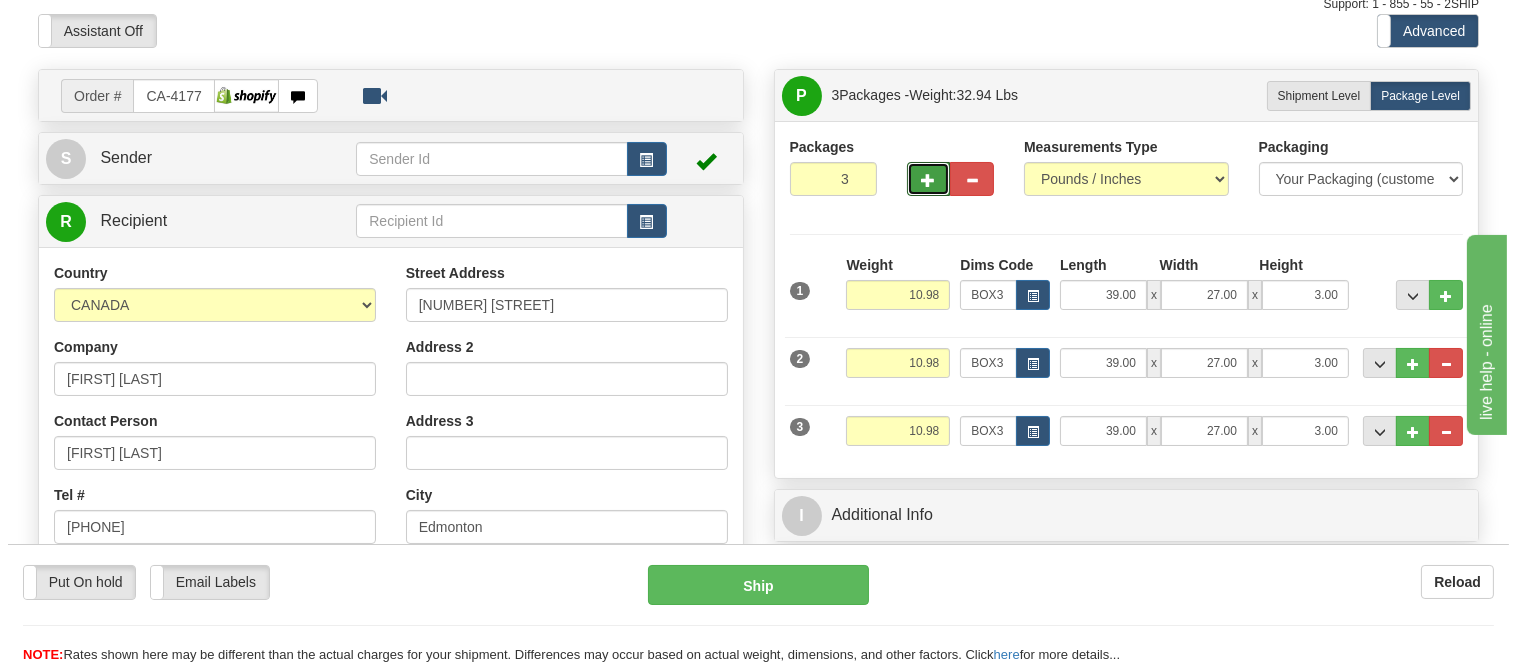 scroll, scrollTop: 111, scrollLeft: 0, axis: vertical 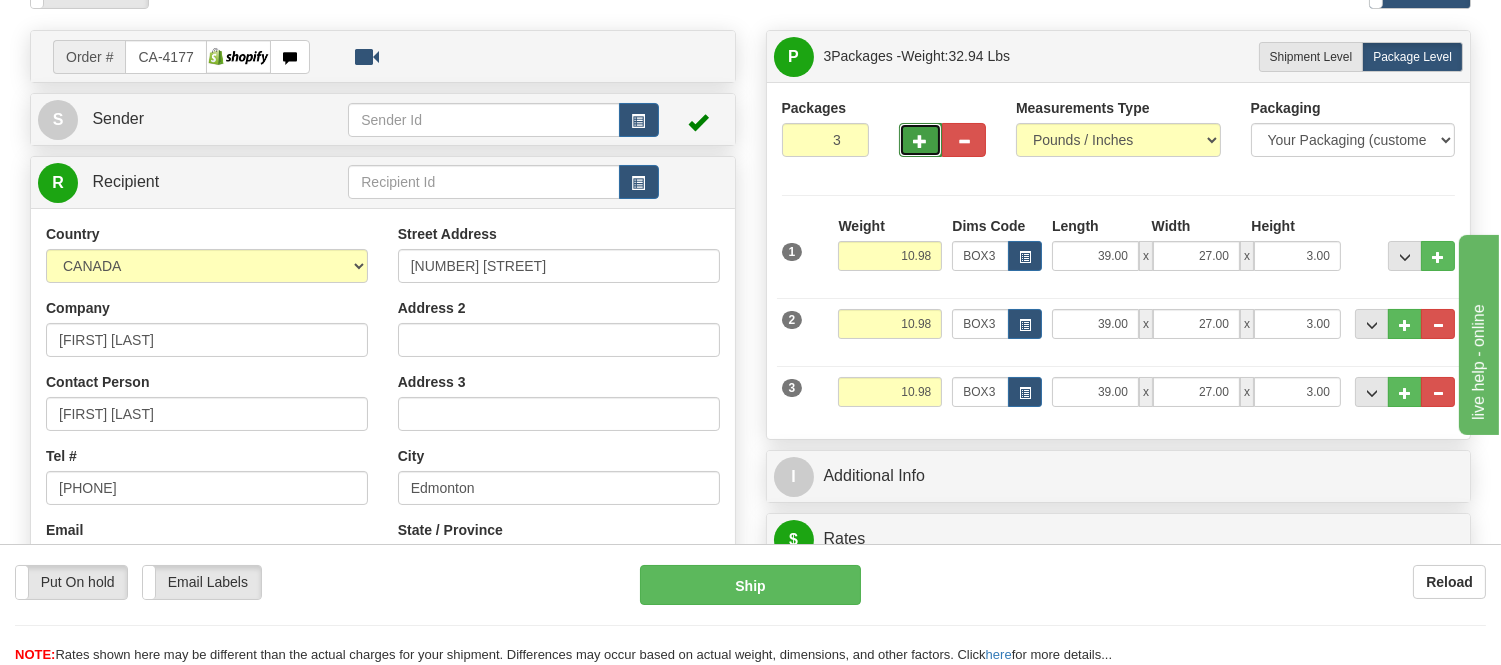 click at bounding box center (921, 141) 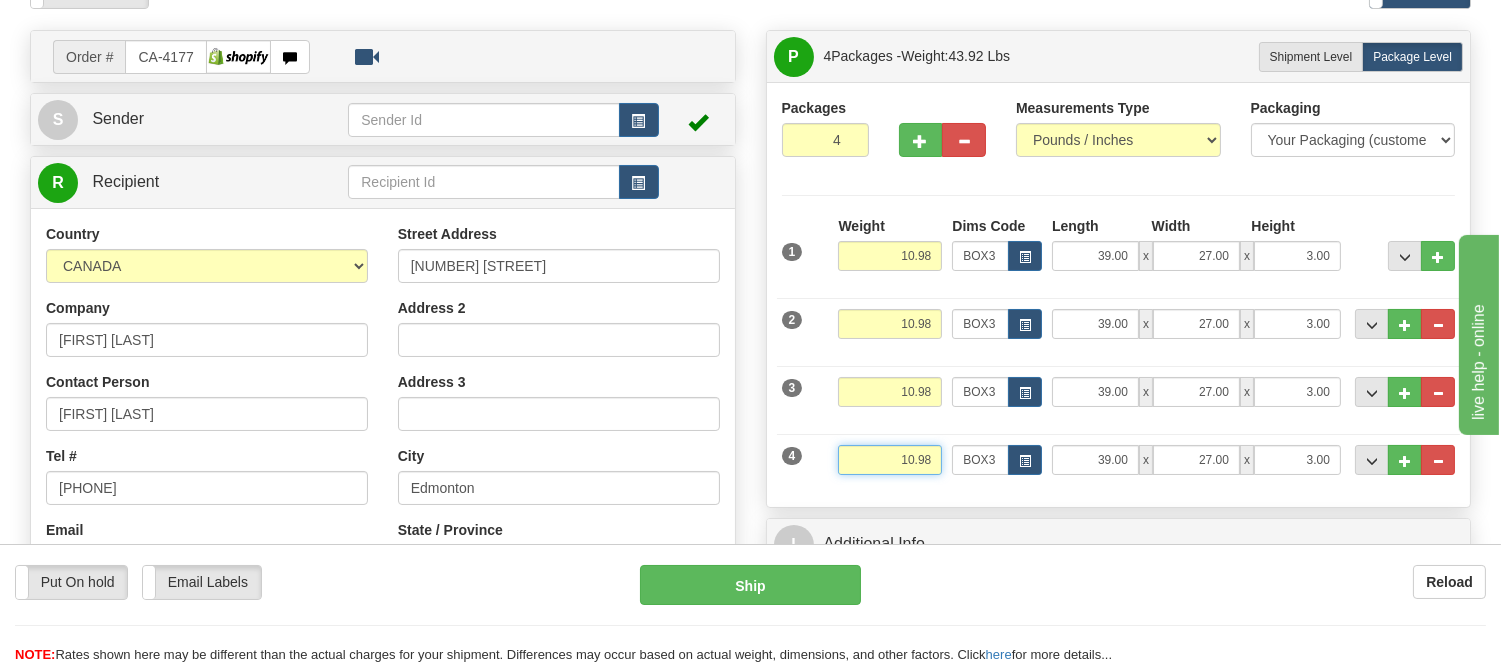 drag, startPoint x: 934, startPoint y: 458, endPoint x: 838, endPoint y: 458, distance: 96 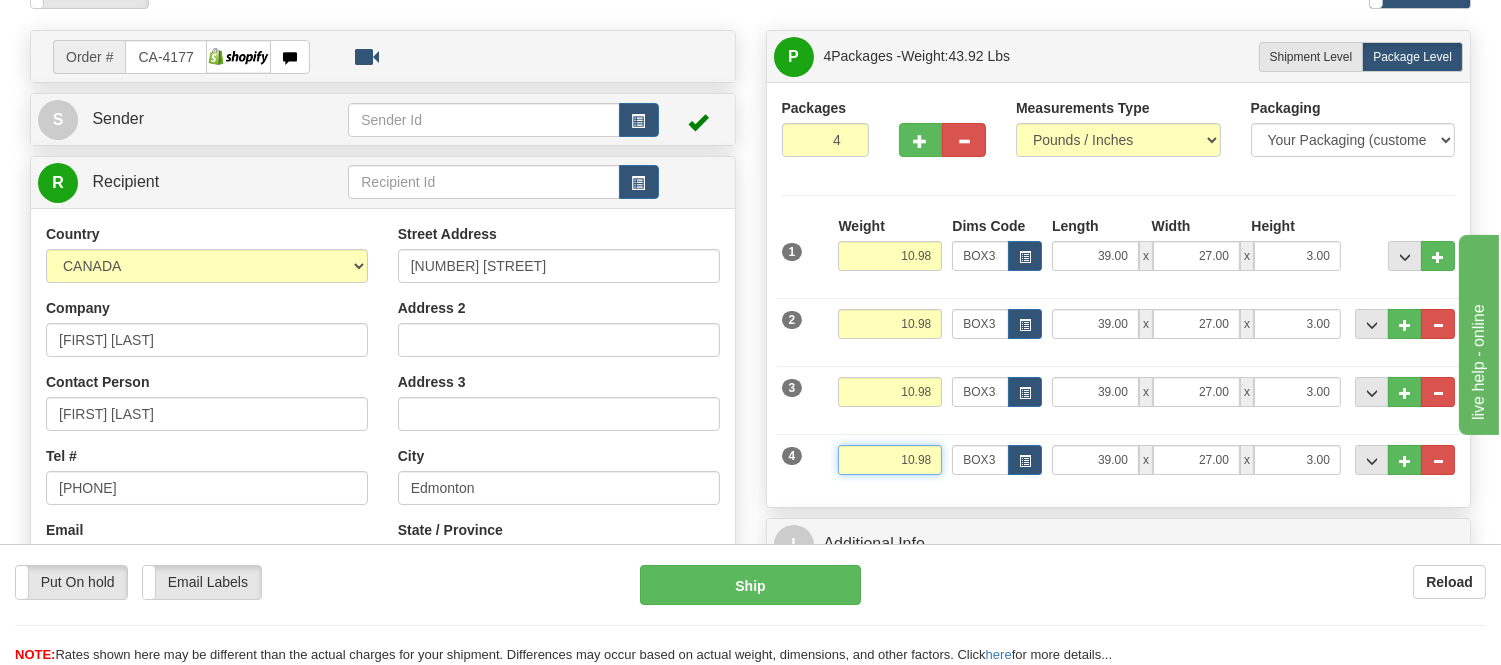 click on "10.98" at bounding box center [890, 460] 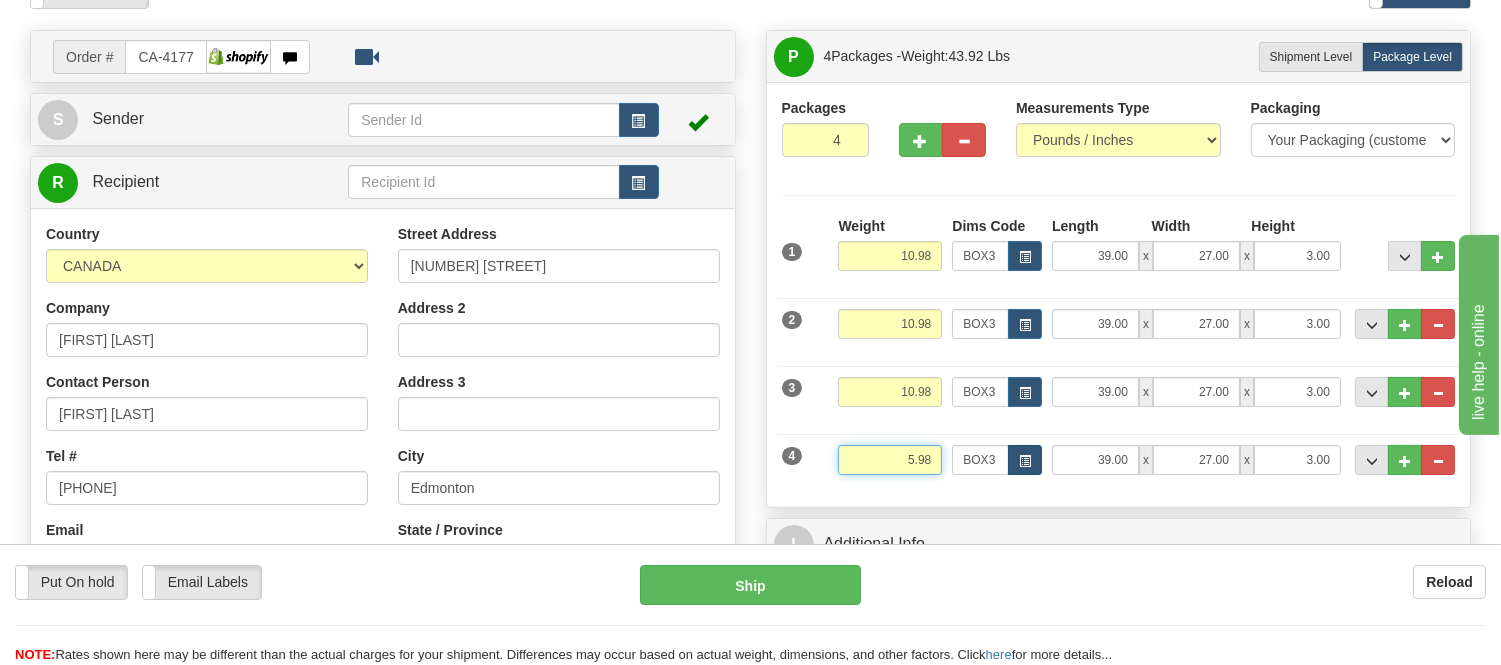 type on "5.98" 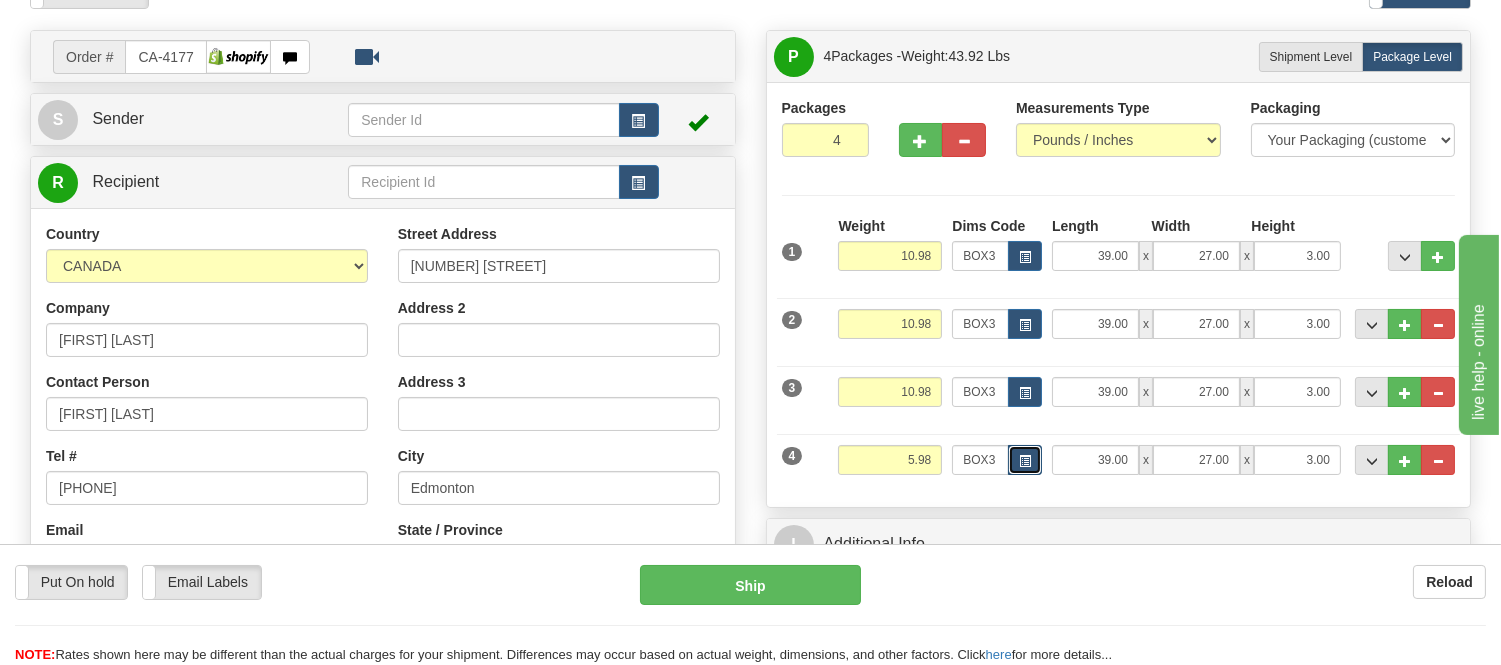 click at bounding box center [1025, 460] 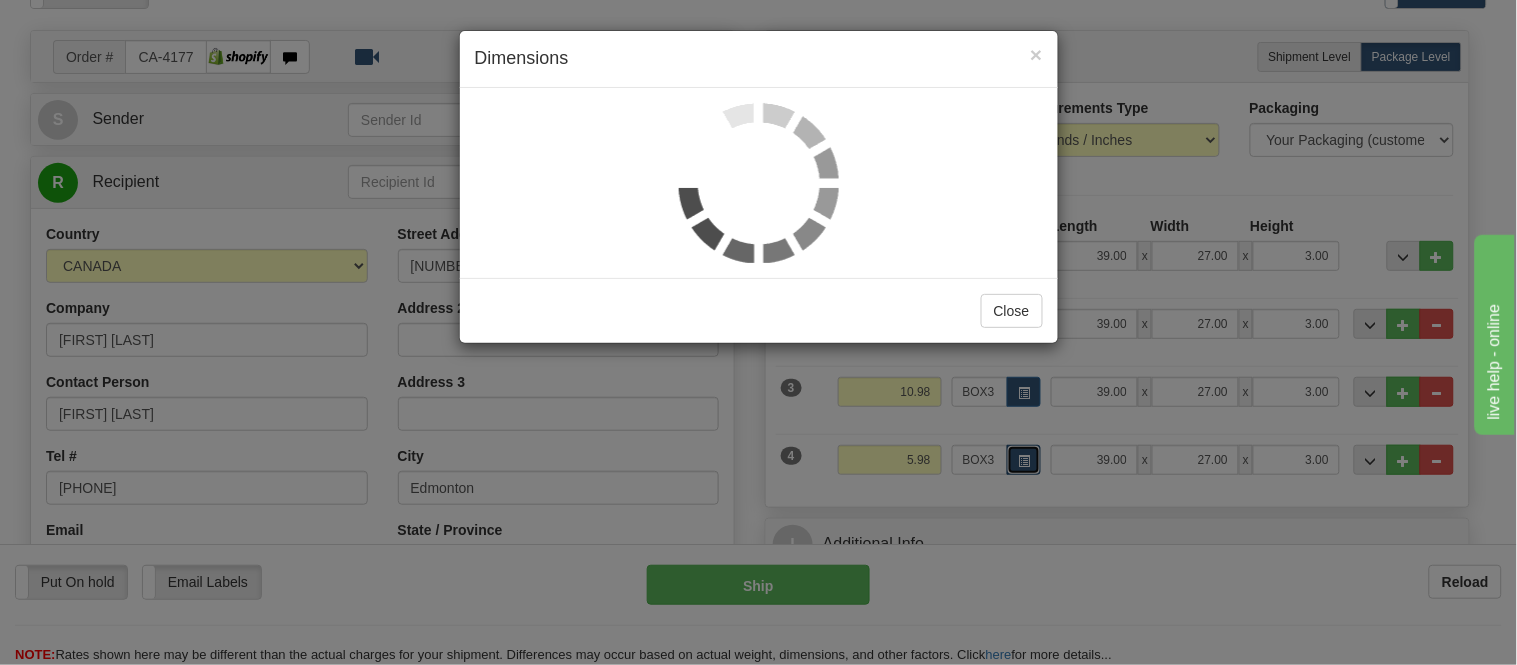 scroll, scrollTop: 0, scrollLeft: 0, axis: both 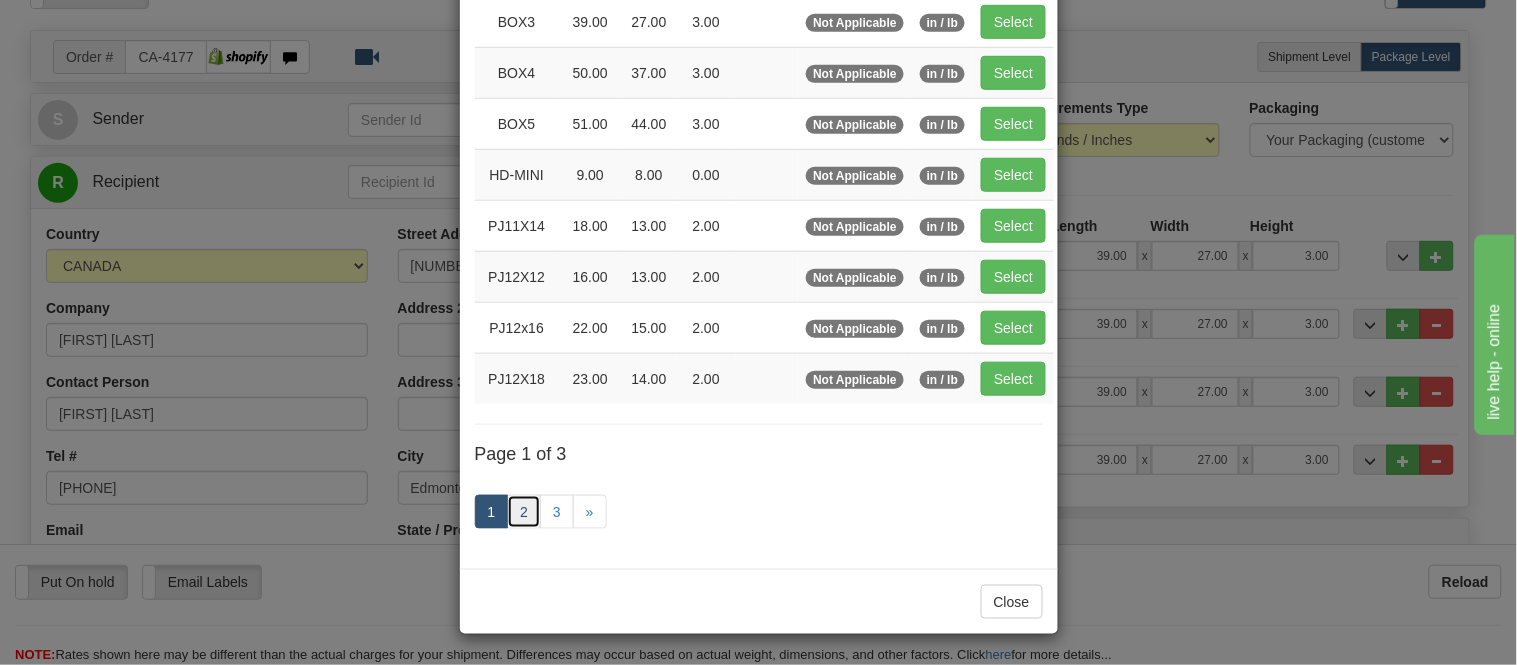 click on "2" at bounding box center [524, 512] 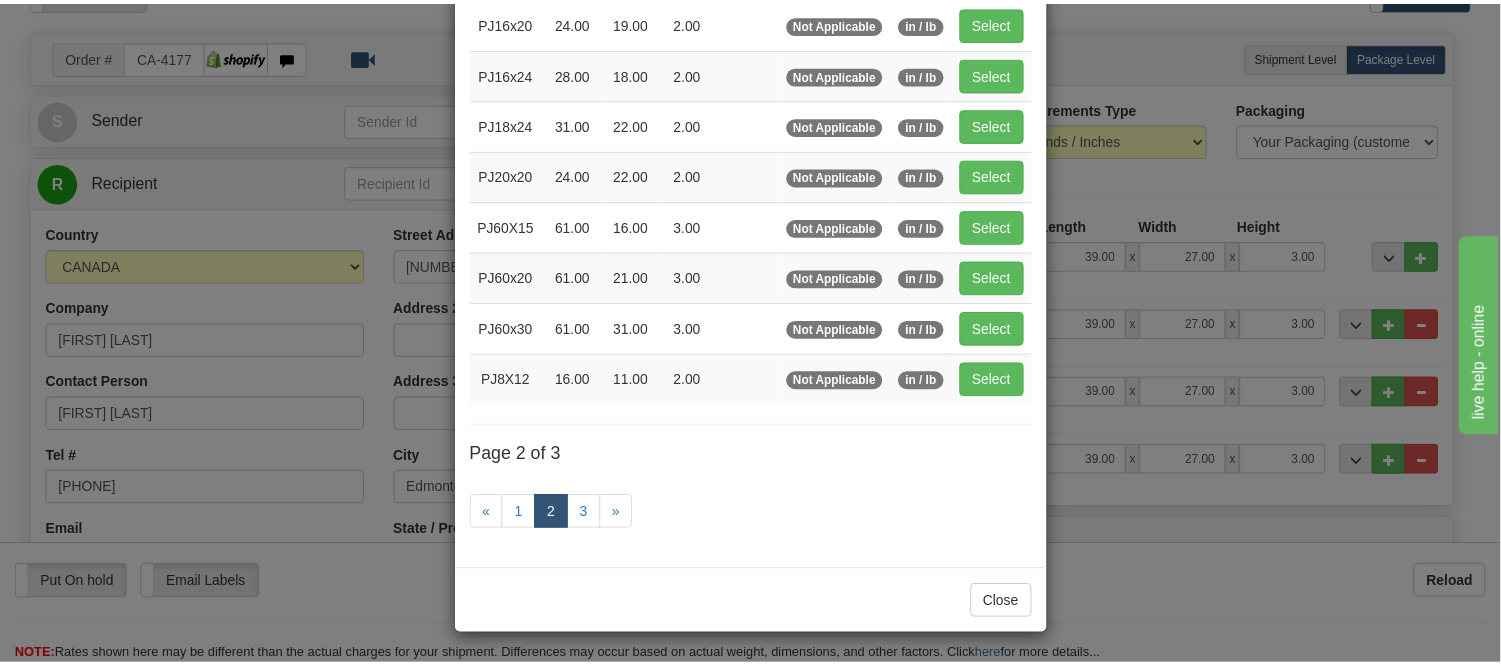 scroll, scrollTop: 325, scrollLeft: 0, axis: vertical 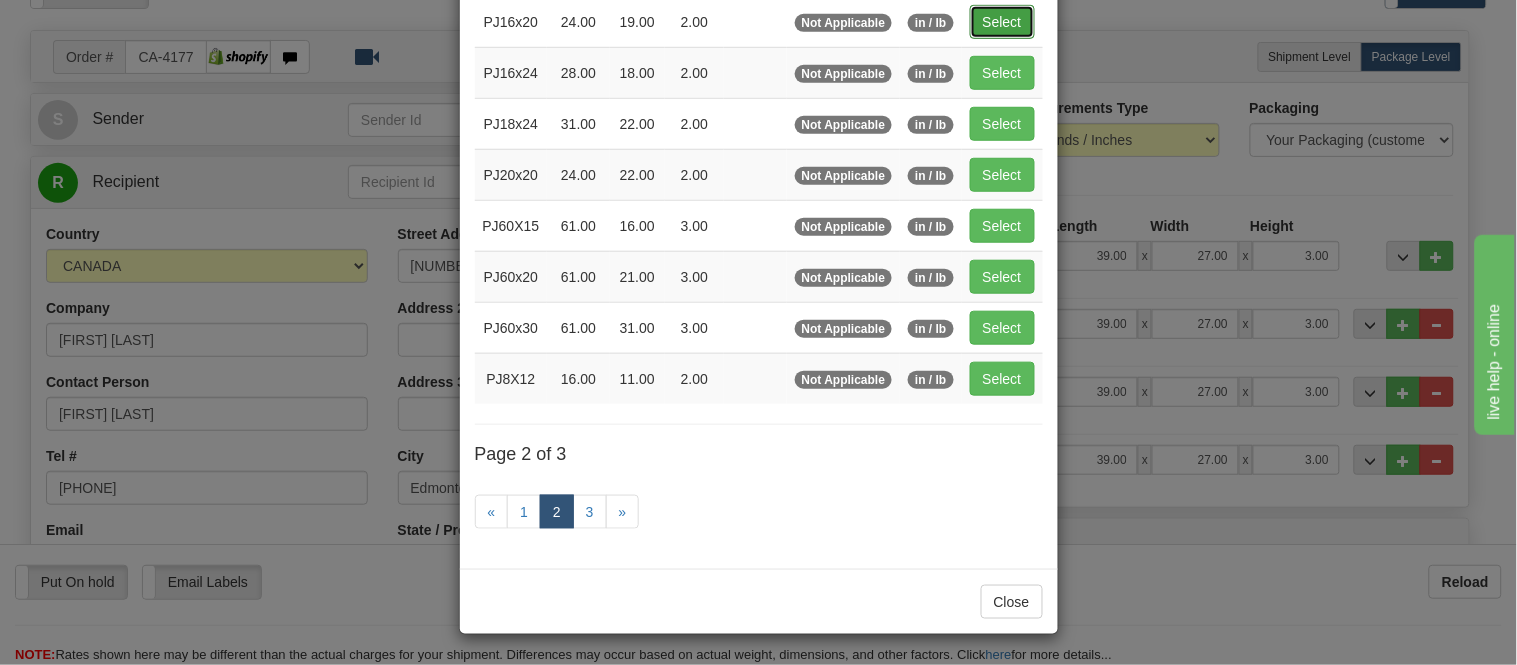 click on "Select" at bounding box center (1002, 22) 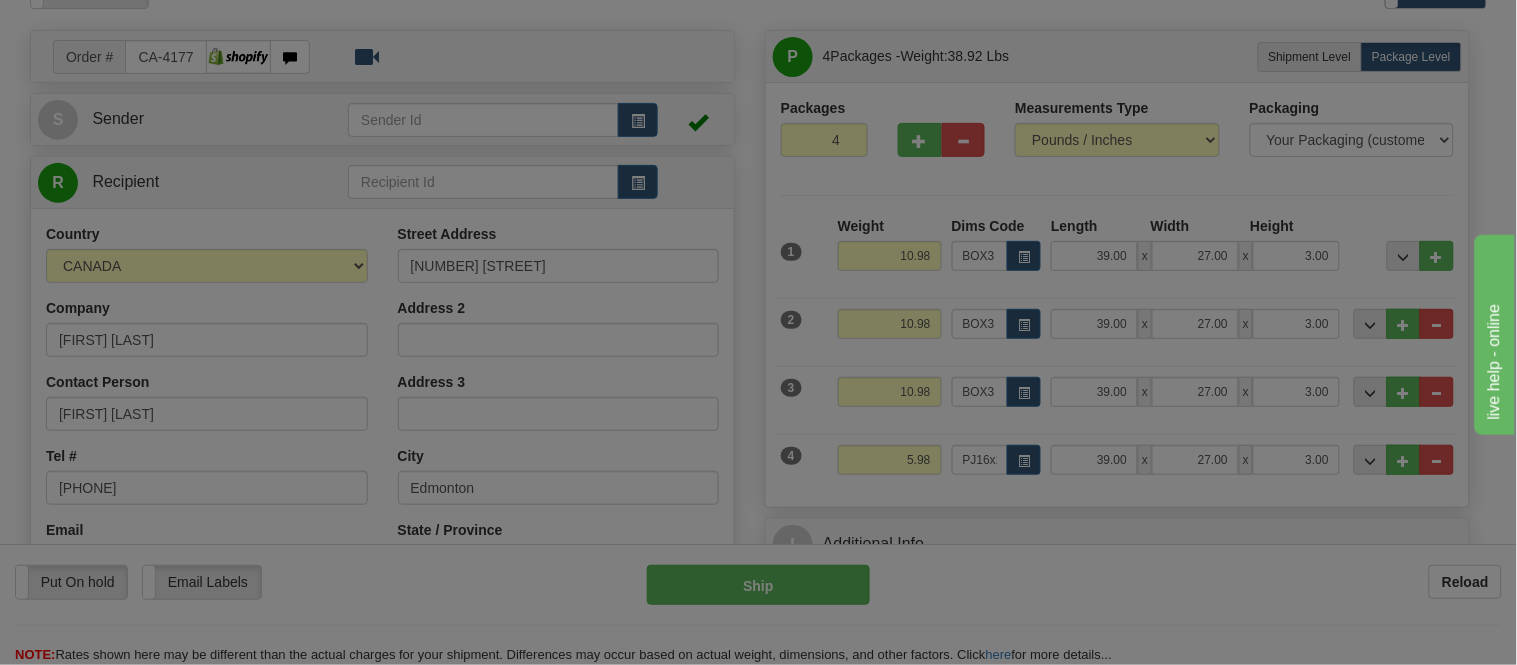 type on "24.00" 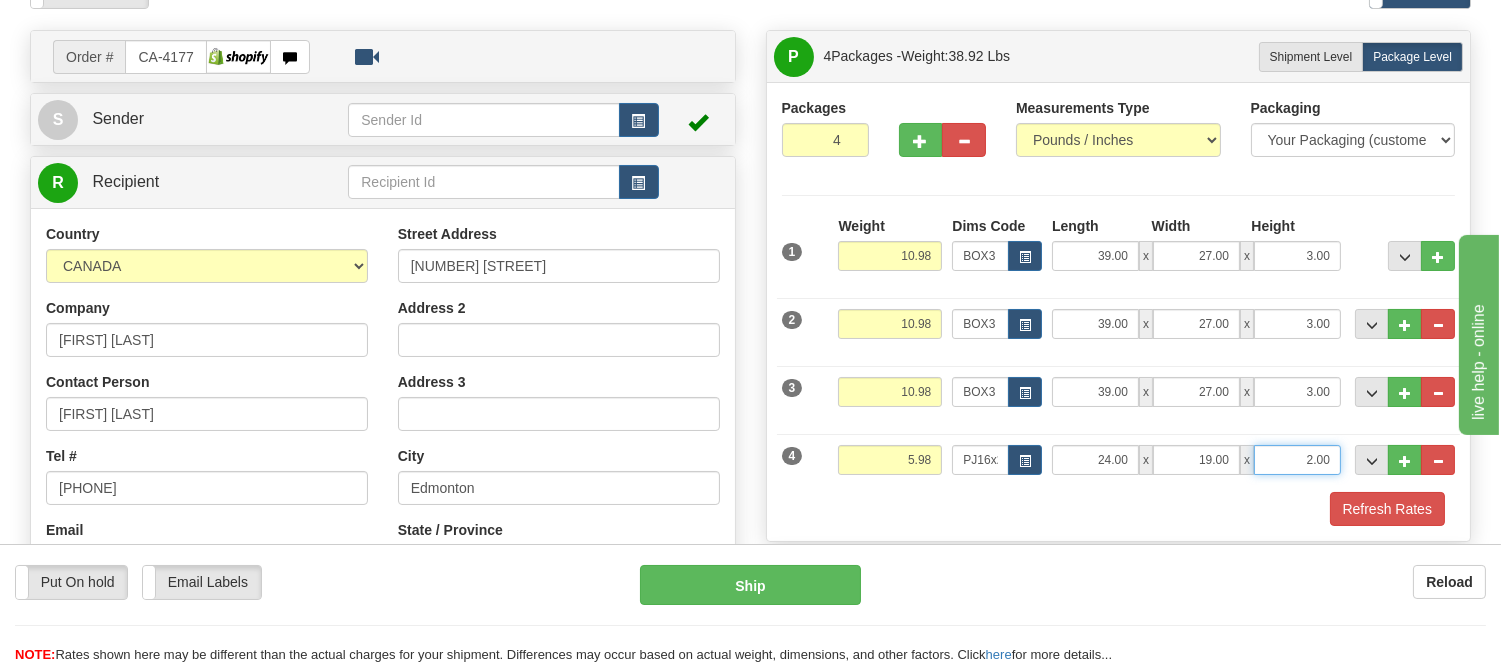 drag, startPoint x: 1330, startPoint y: 457, endPoint x: 1251, endPoint y: 463, distance: 79.22752 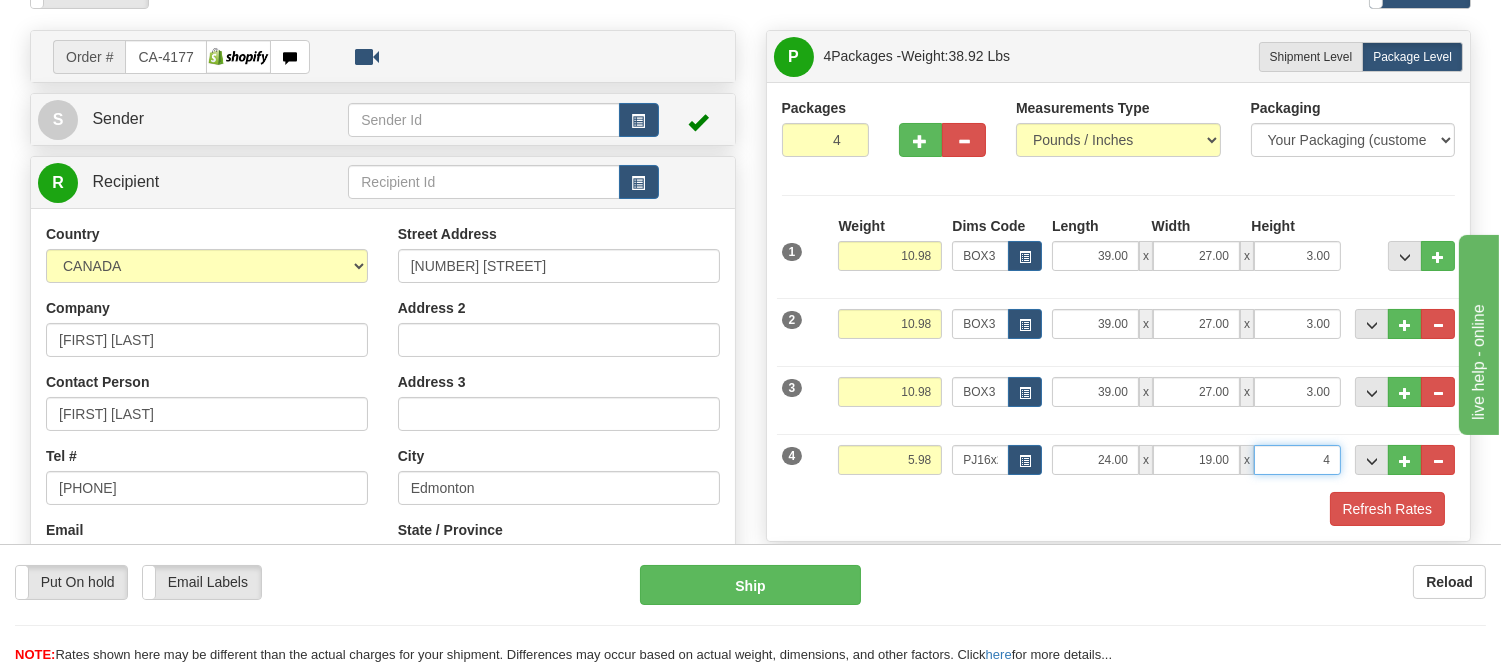 click on "Delete" at bounding box center [0, 0] 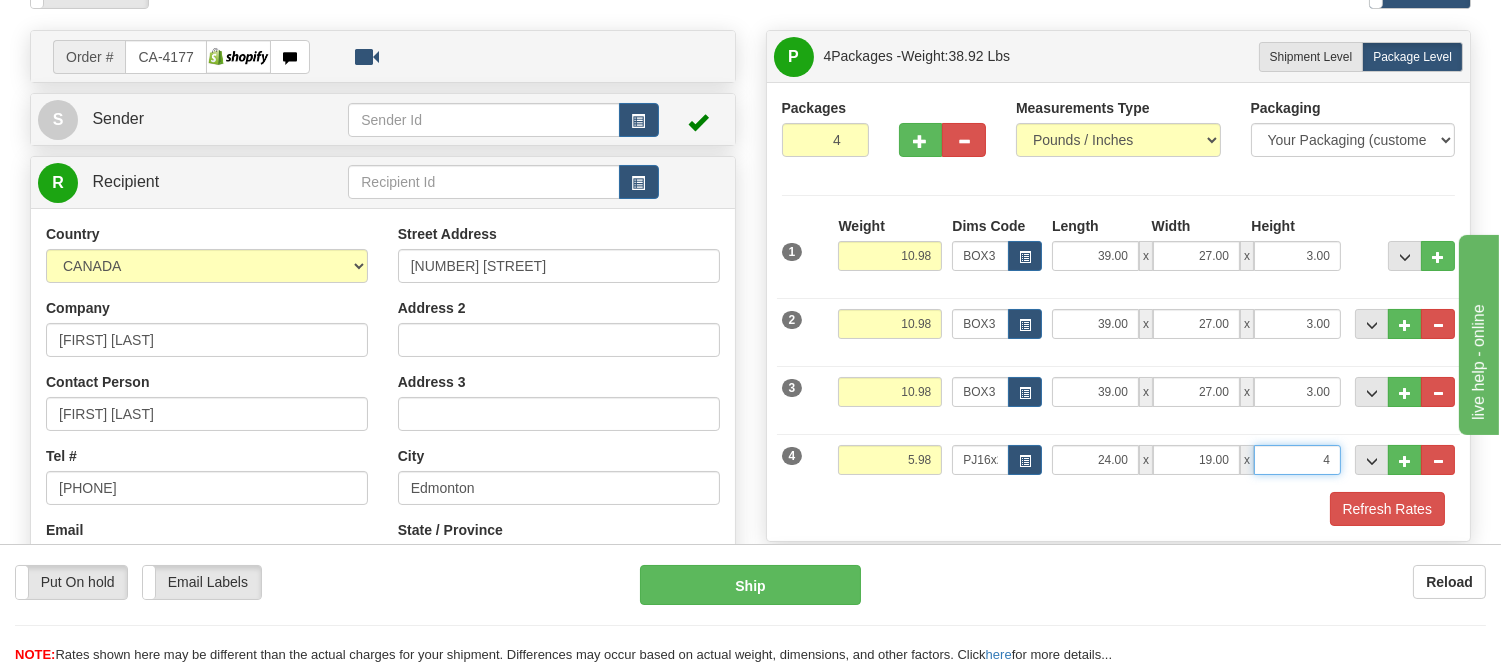 type on "4.00" 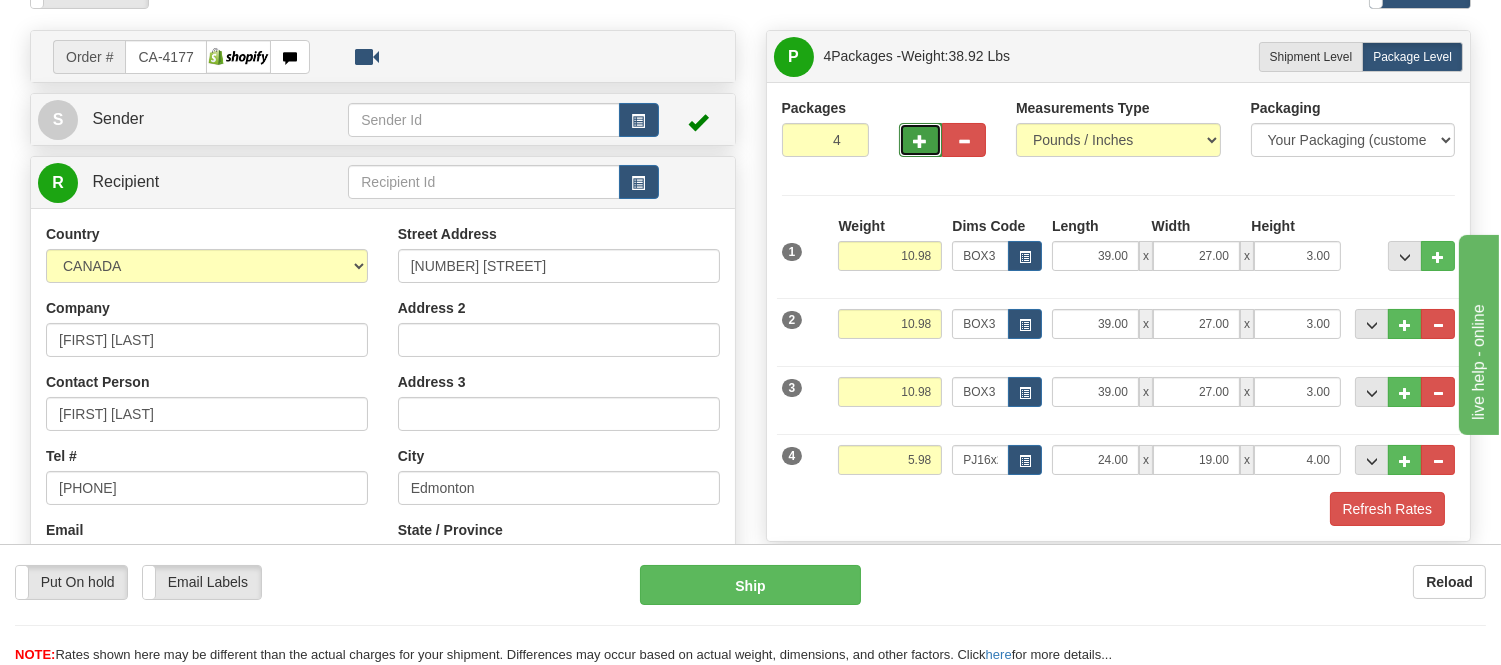 click at bounding box center (921, 141) 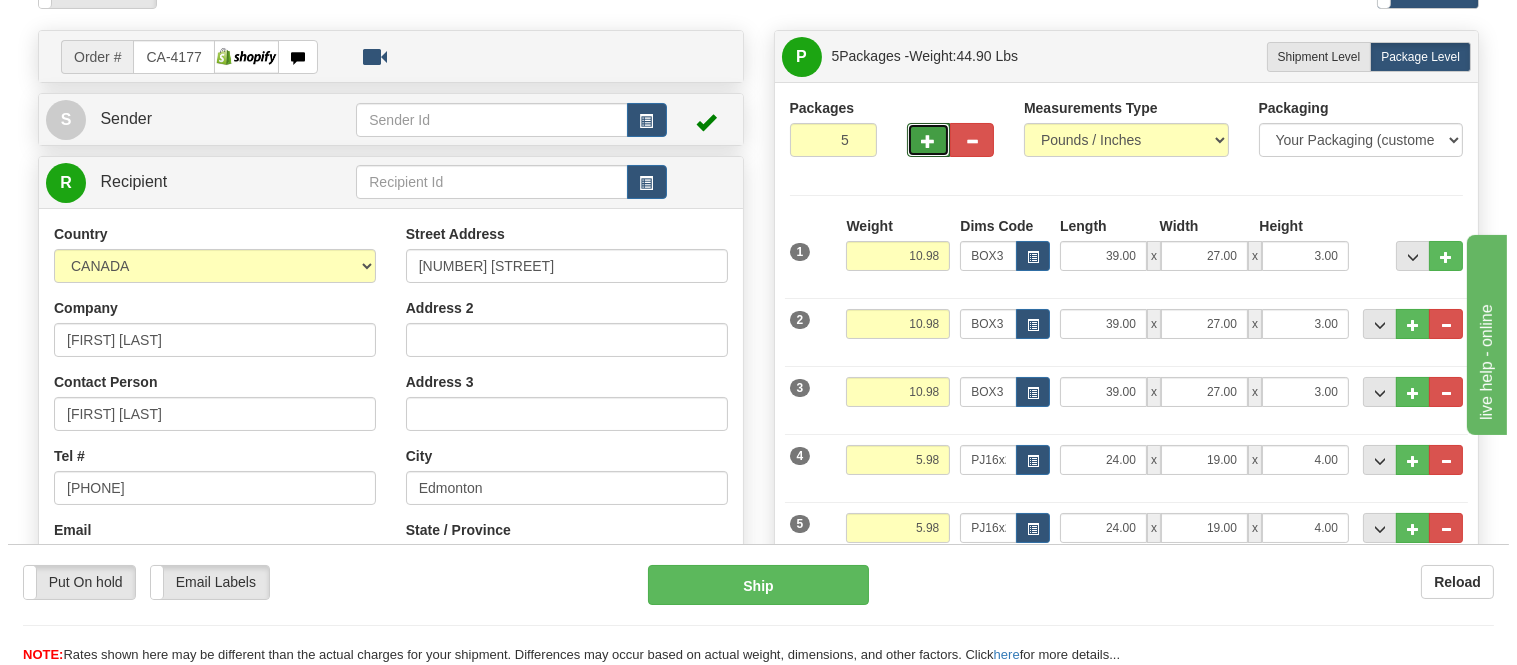 scroll, scrollTop: 222, scrollLeft: 0, axis: vertical 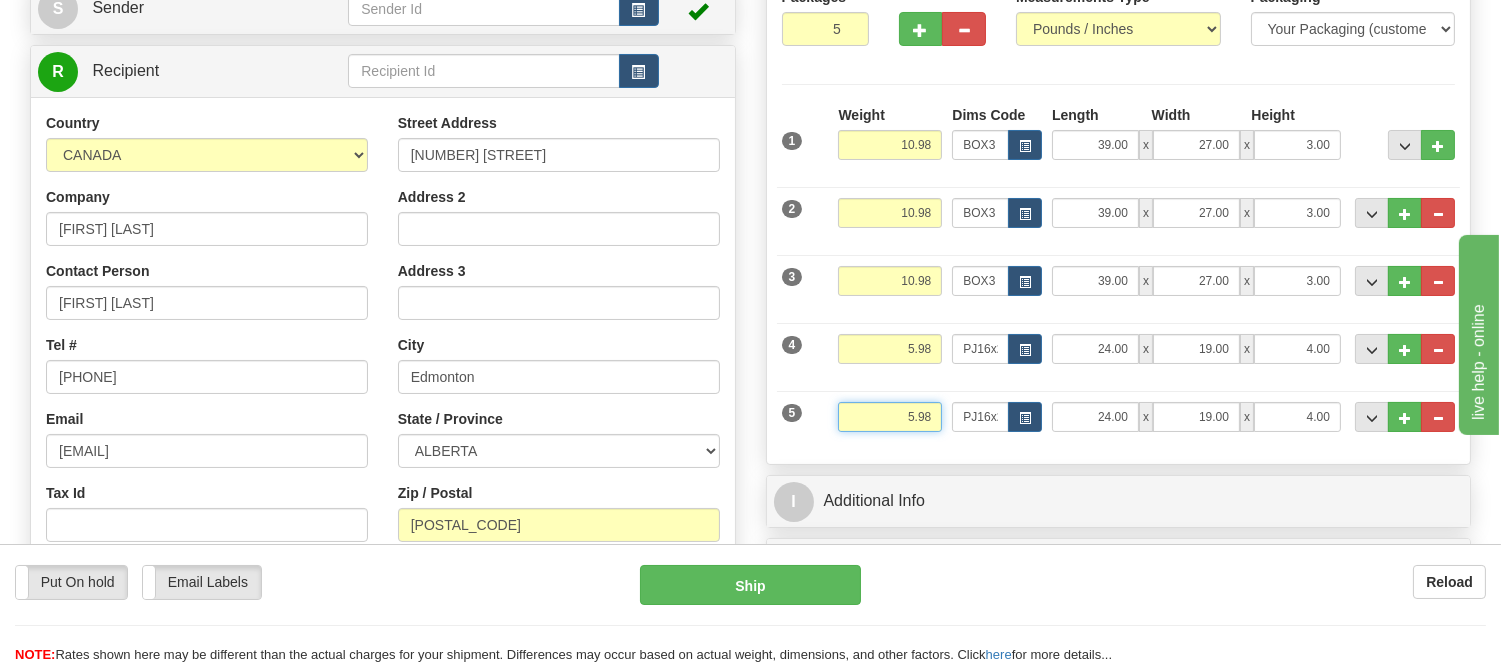 click on "5.98" at bounding box center [890, 417] 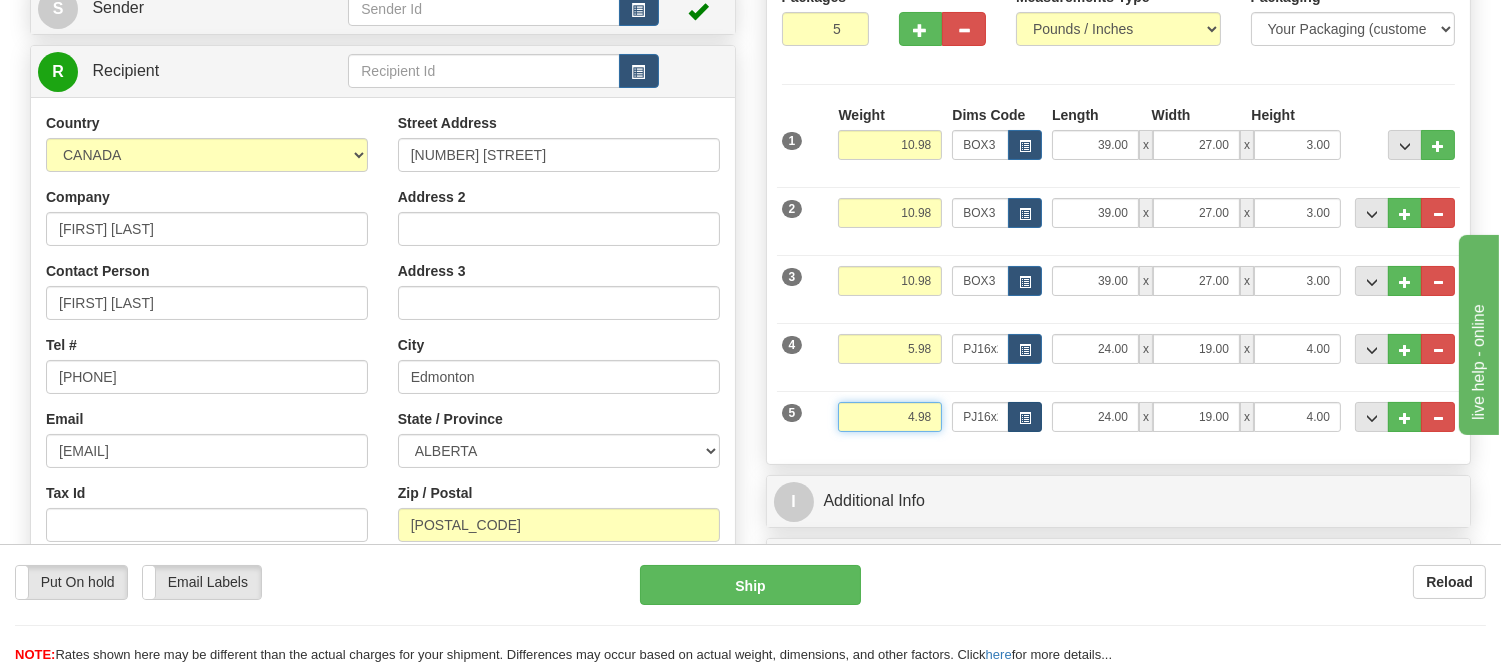 type on "4.98" 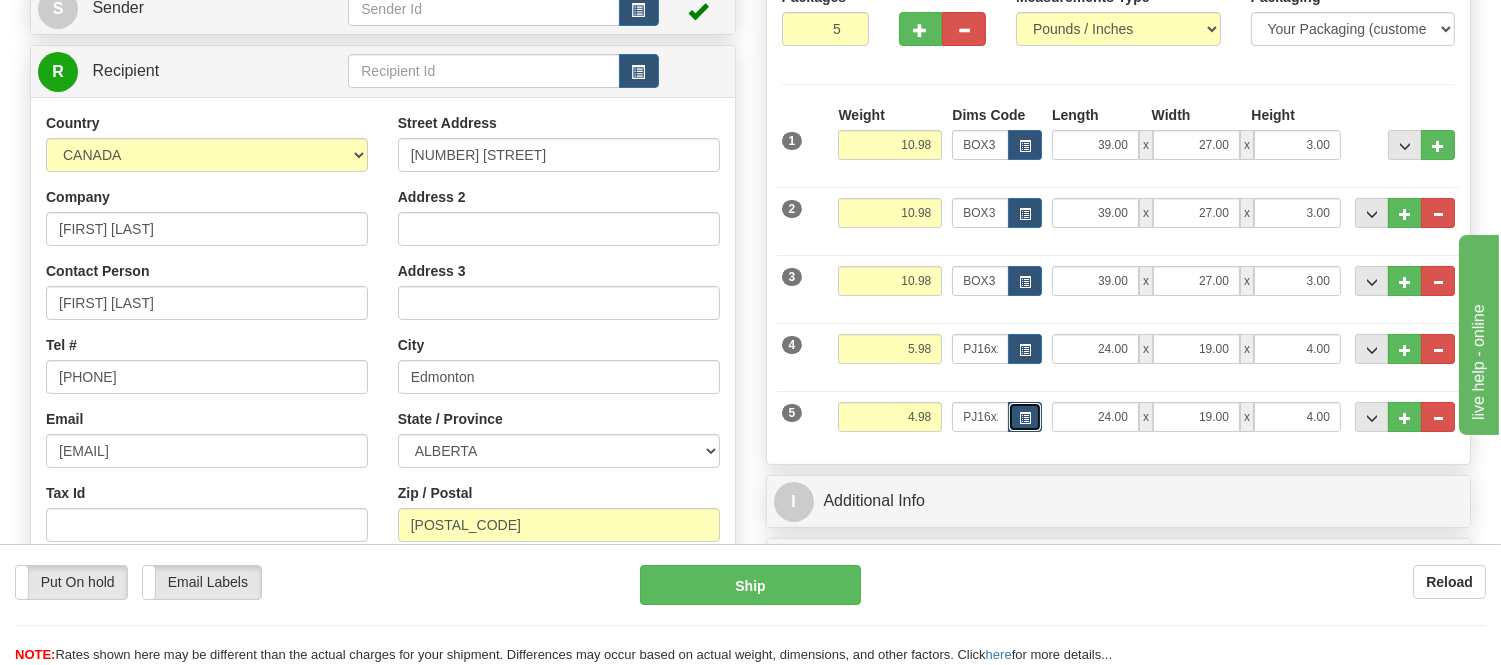 click at bounding box center [1025, 418] 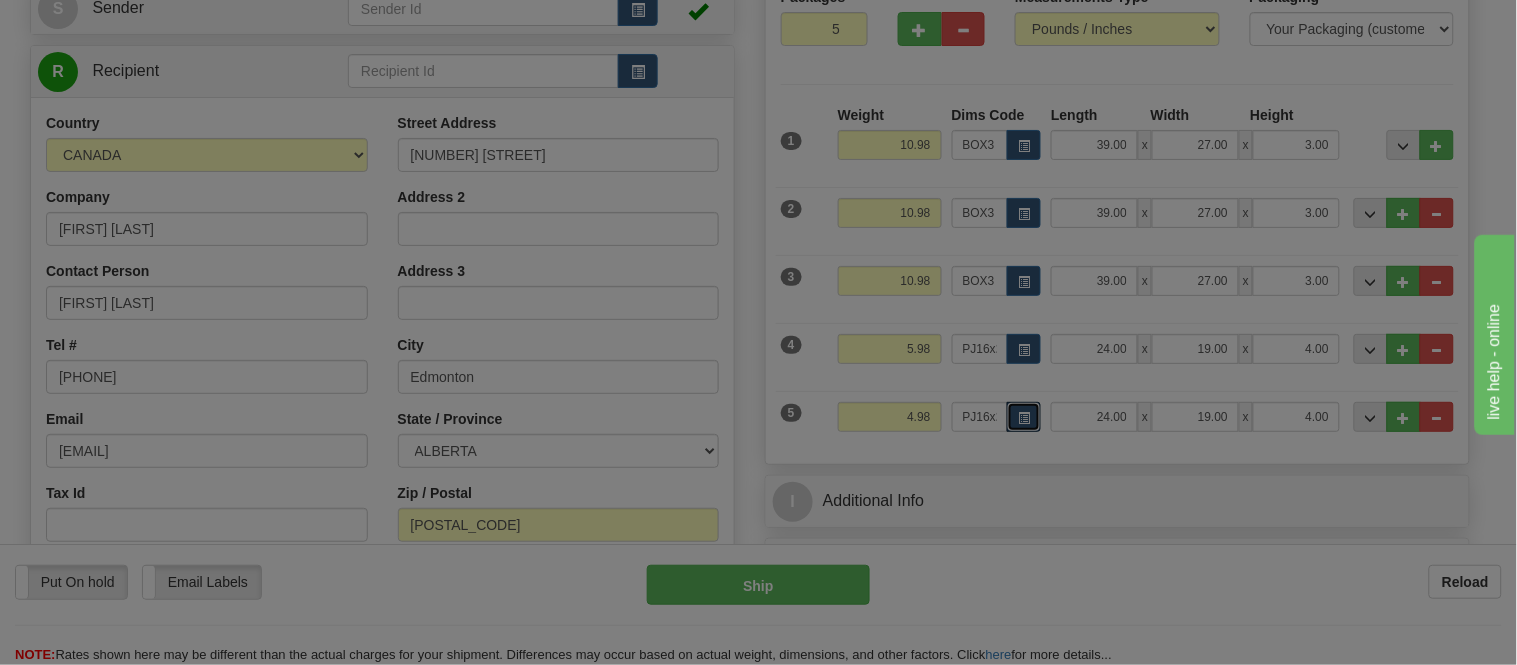 scroll, scrollTop: 0, scrollLeft: 0, axis: both 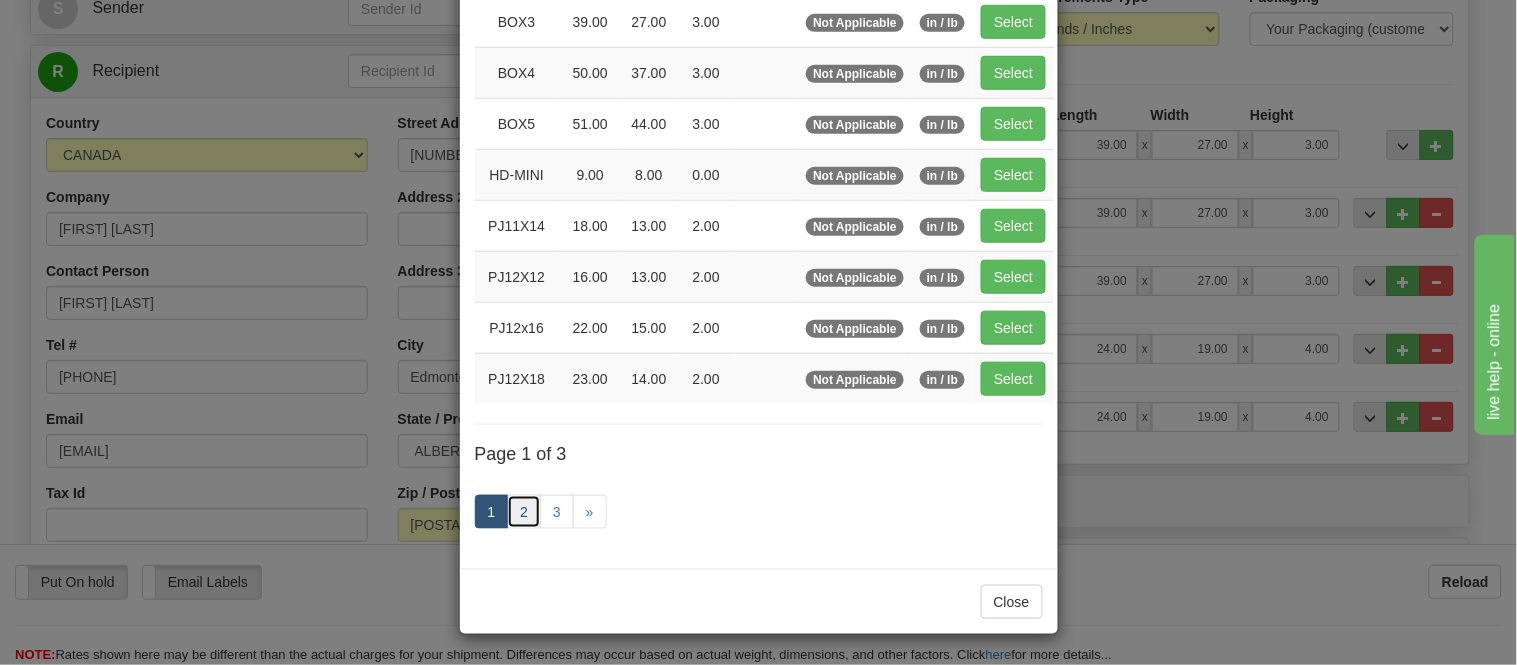 click on "2" at bounding box center [524, 512] 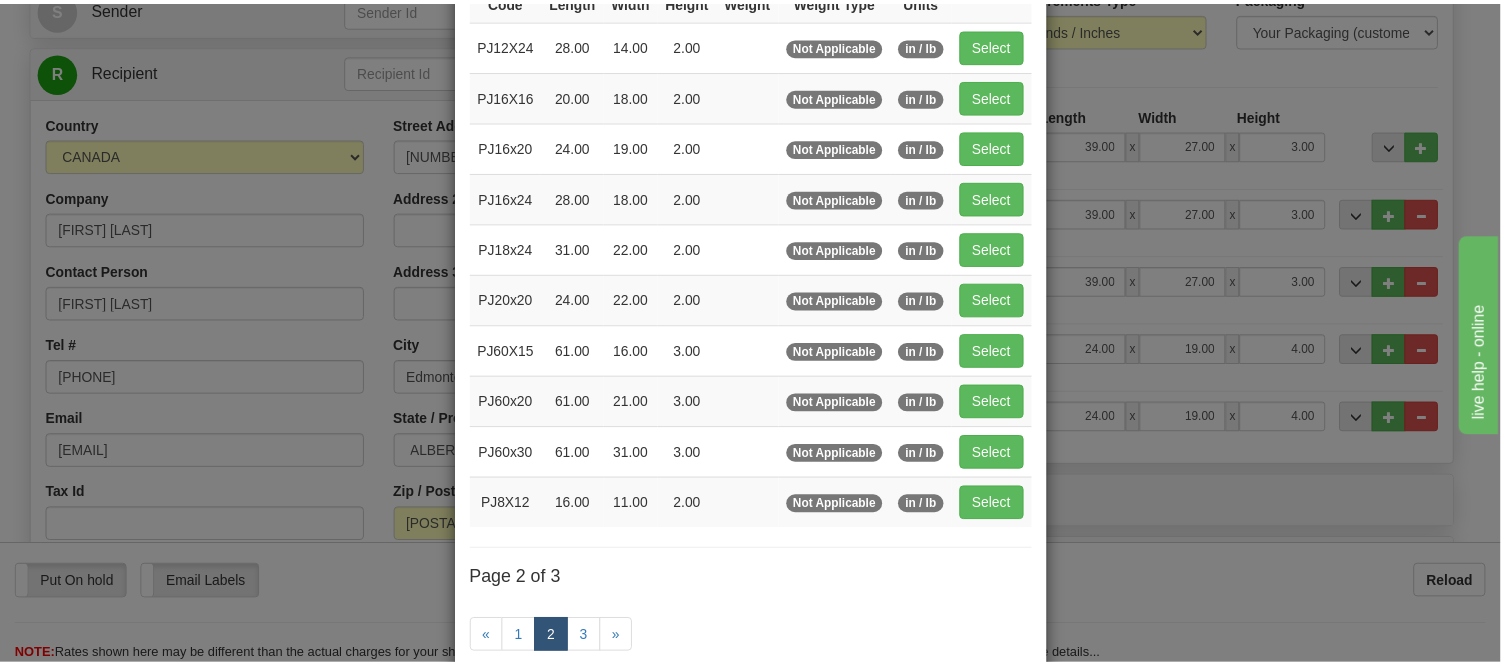 scroll, scrollTop: 103, scrollLeft: 0, axis: vertical 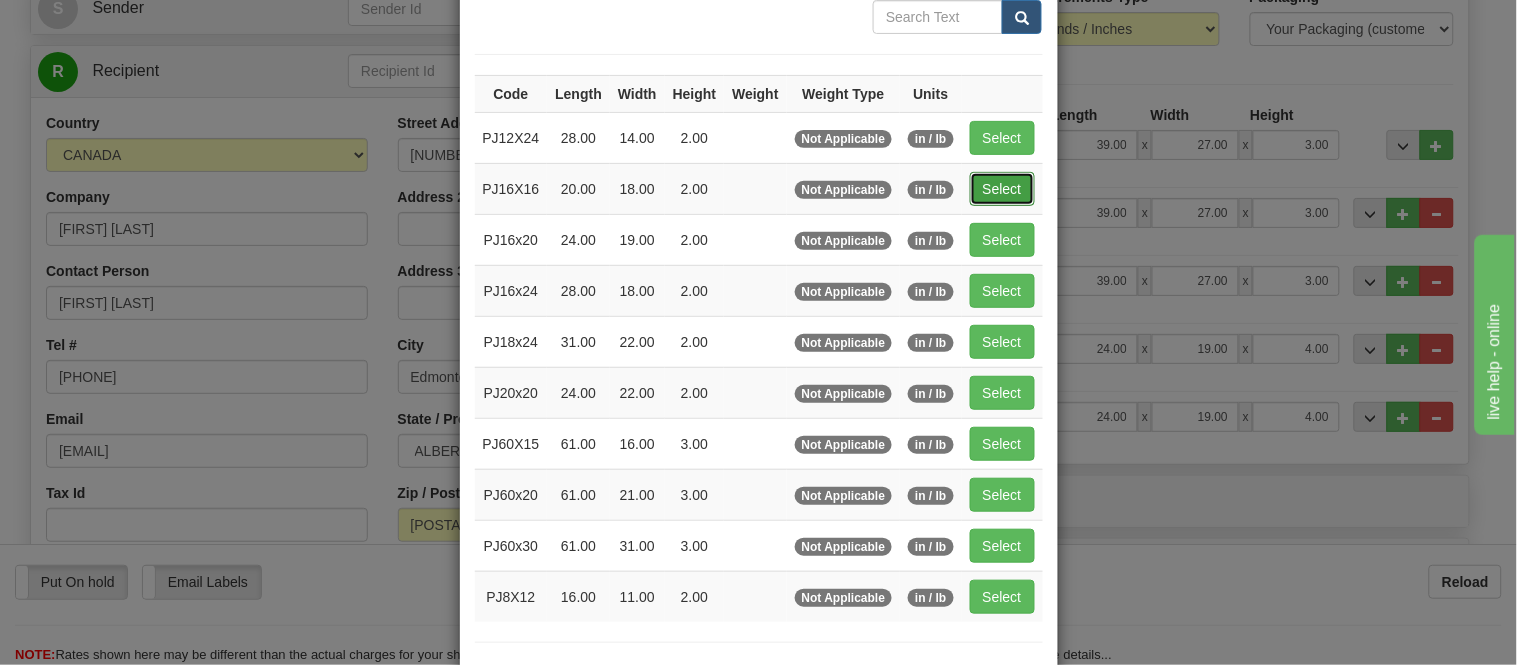 click on "Select" at bounding box center (1002, 189) 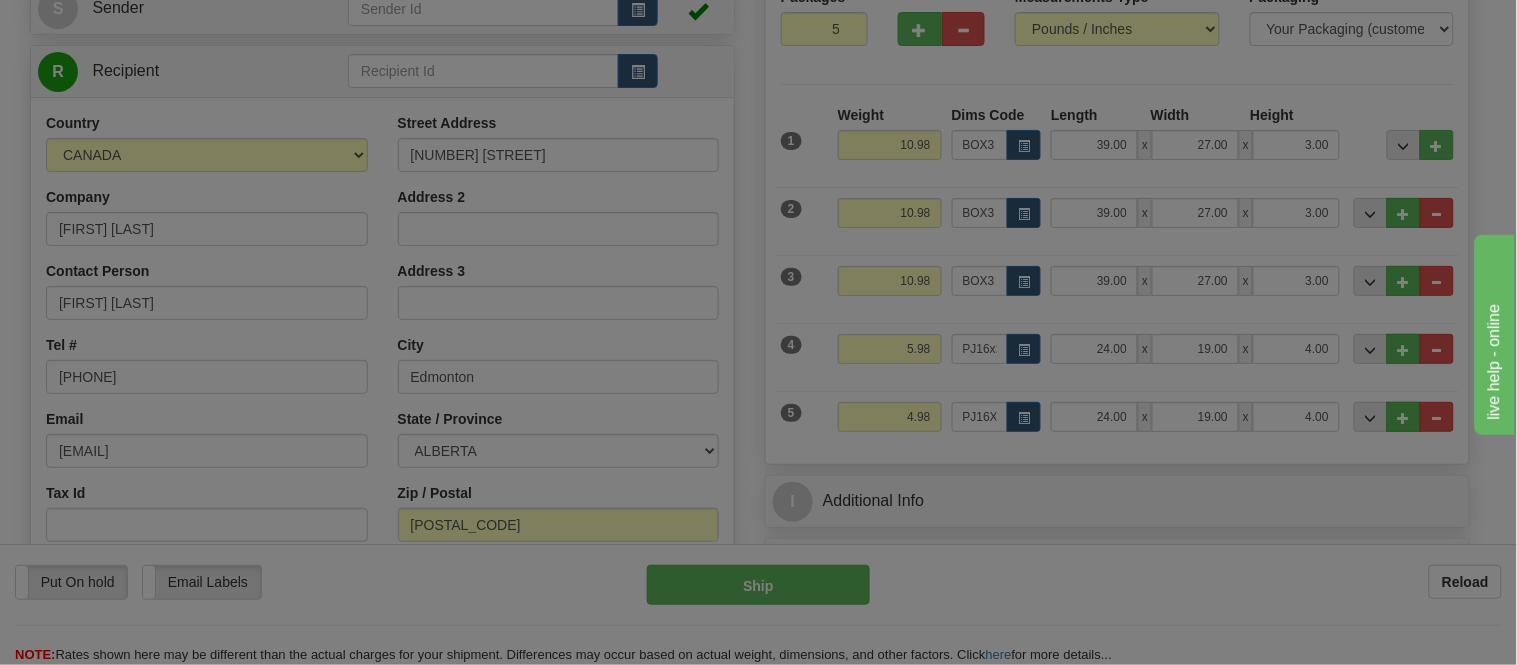 type on "20.00" 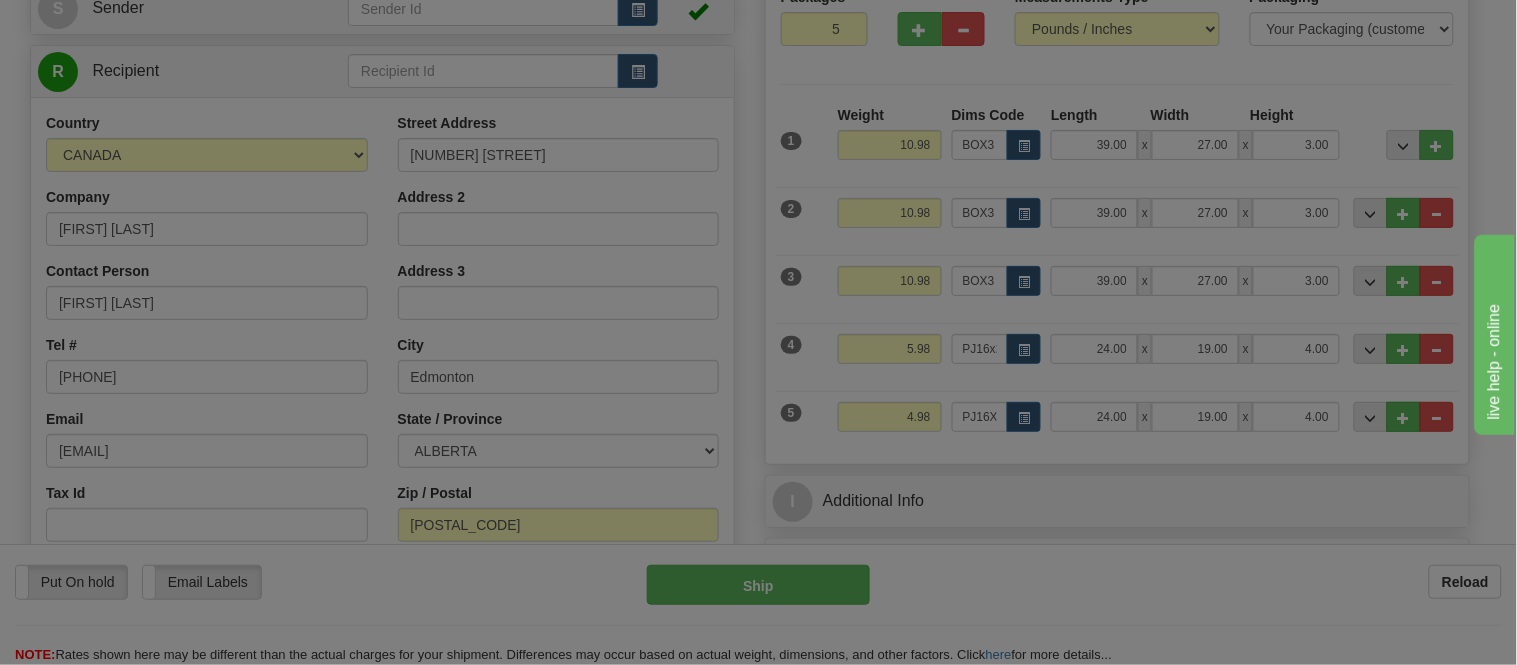 type on "18.00" 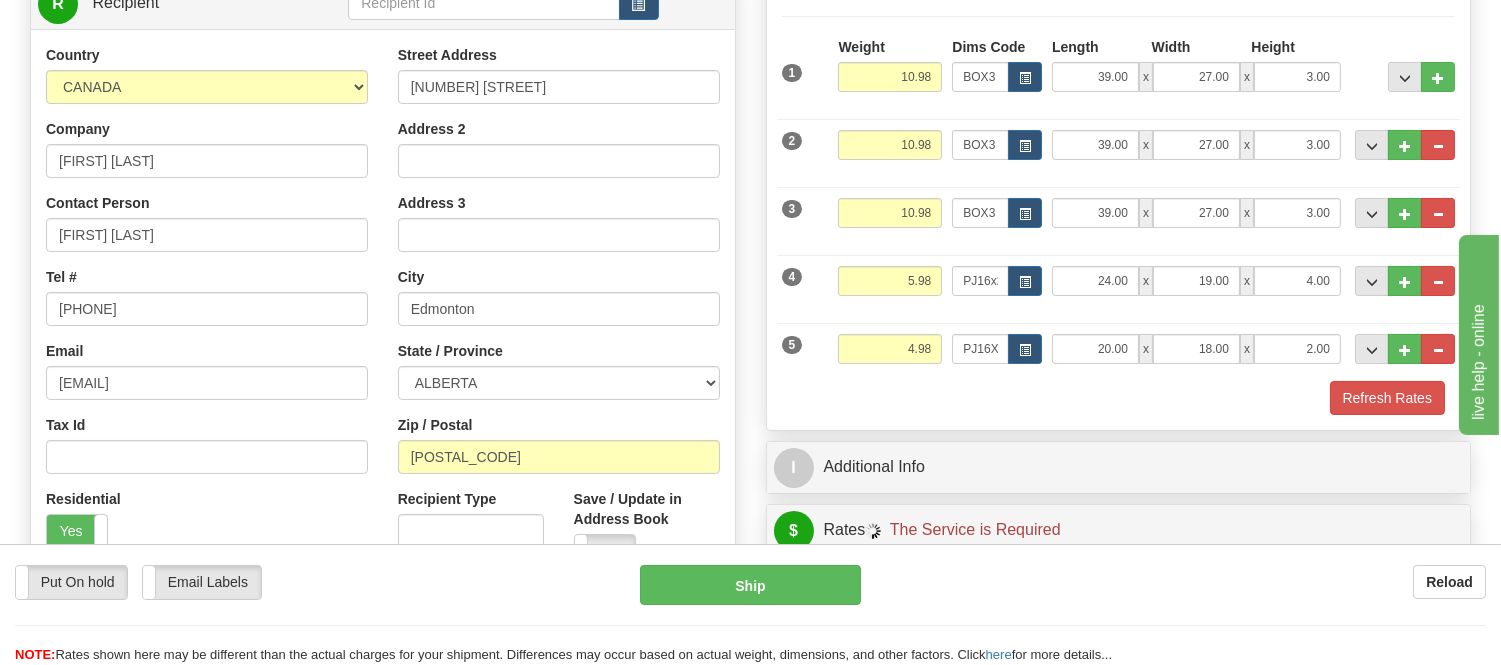 scroll, scrollTop: 444, scrollLeft: 0, axis: vertical 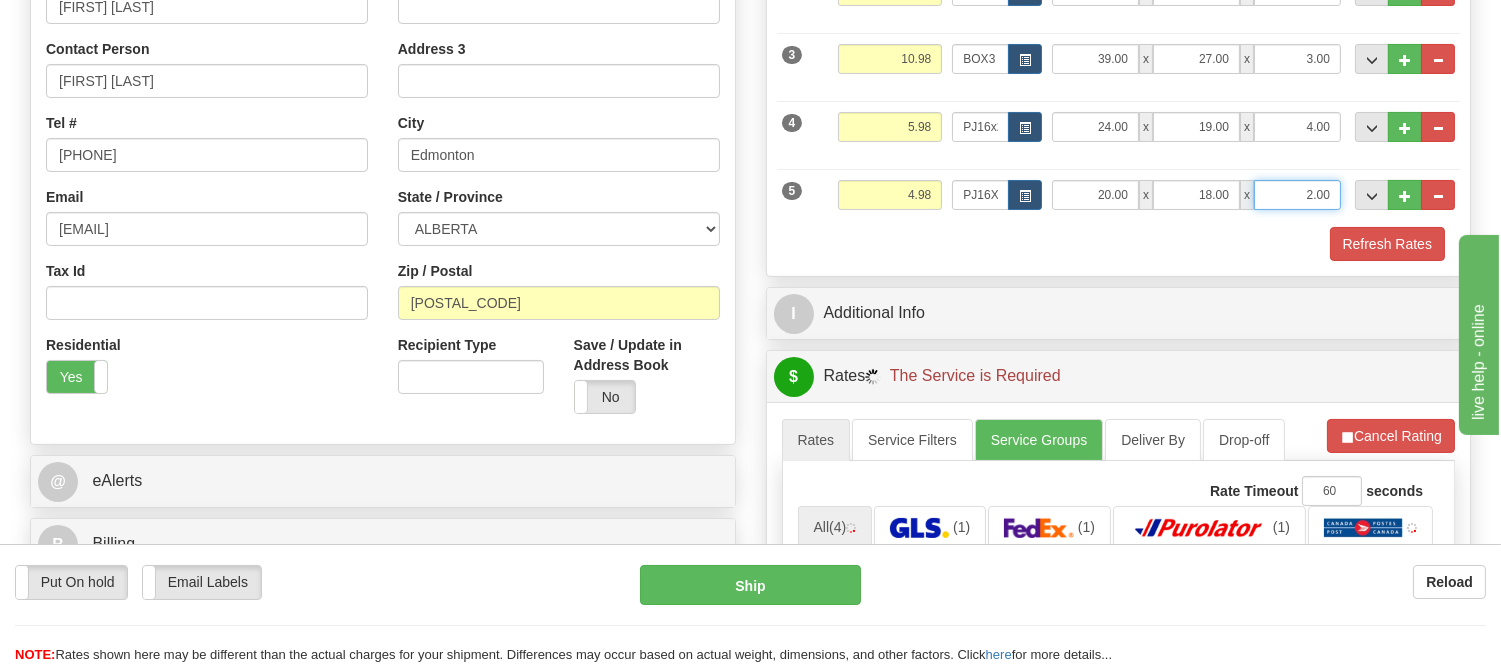 drag, startPoint x: 1334, startPoint y: 194, endPoint x: 1252, endPoint y: 202, distance: 82.38932 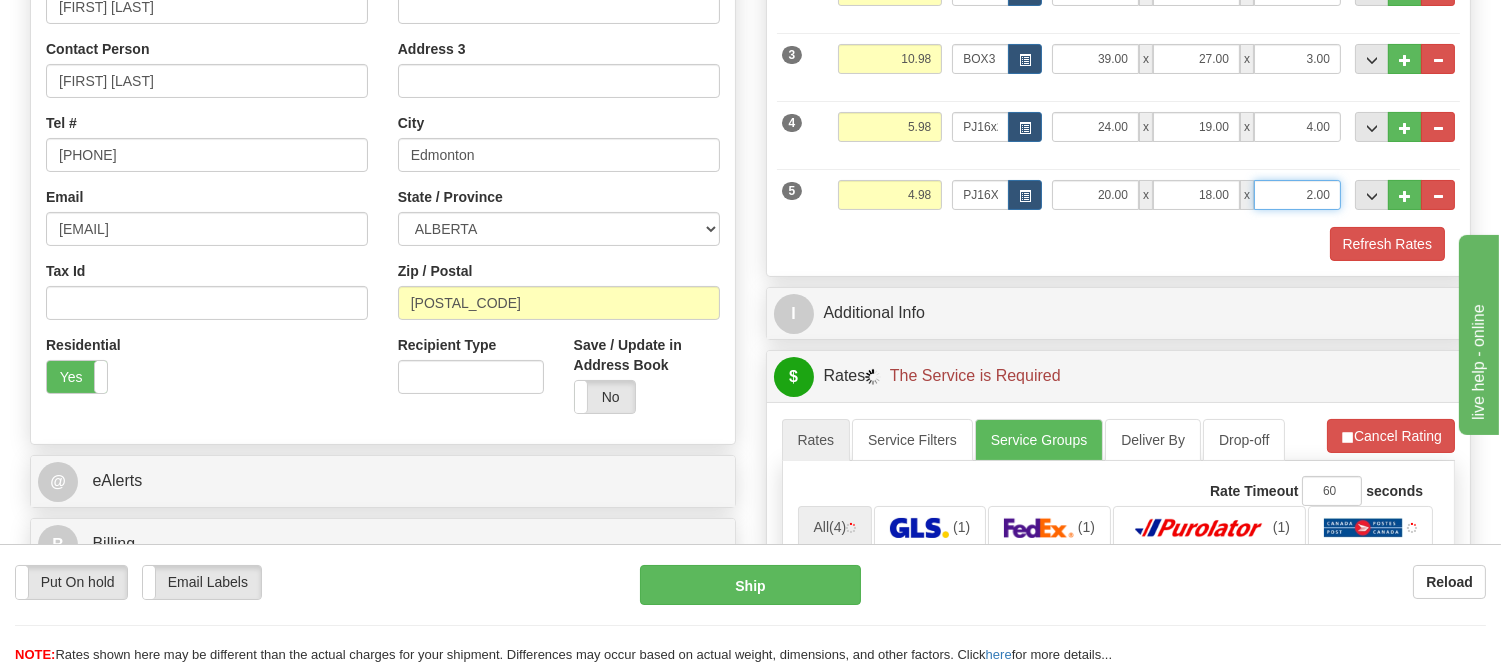 click on "20.00
x
18.00
x
2.00" at bounding box center (1196, 195) 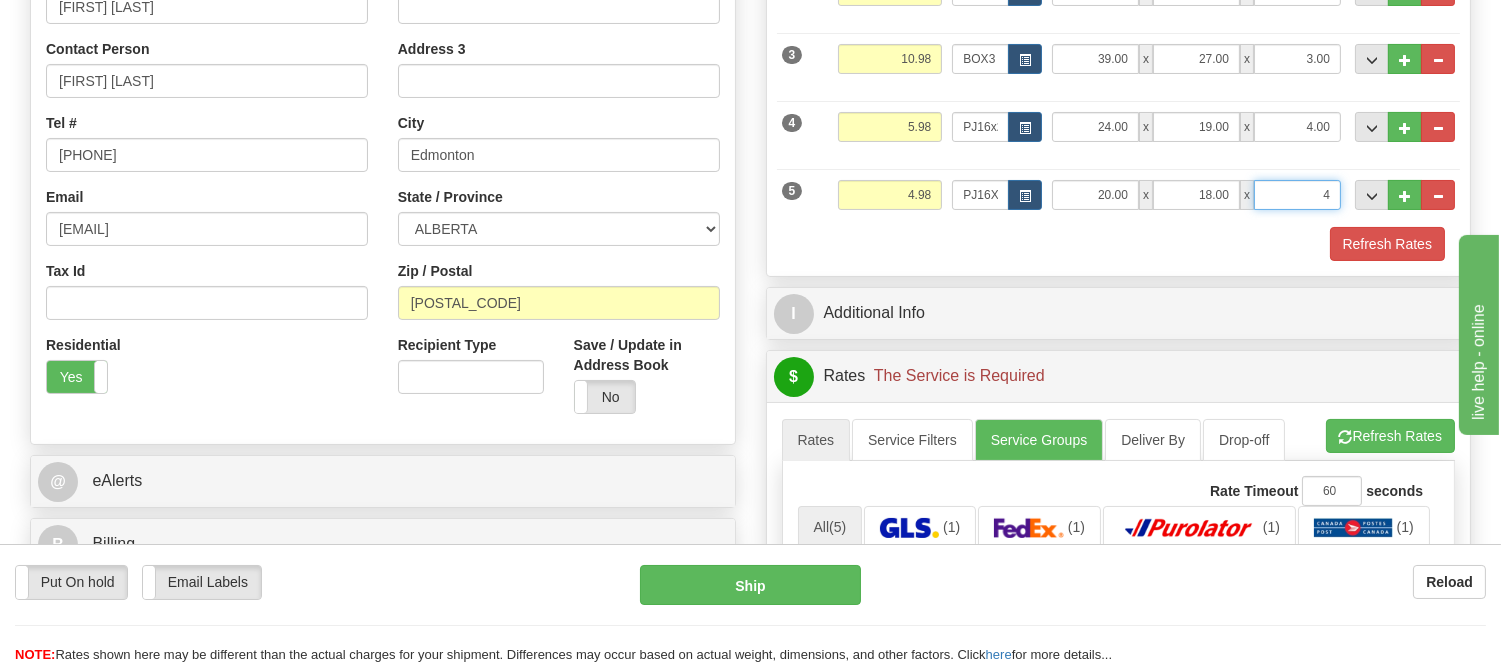 click on "Delete" at bounding box center (0, 0) 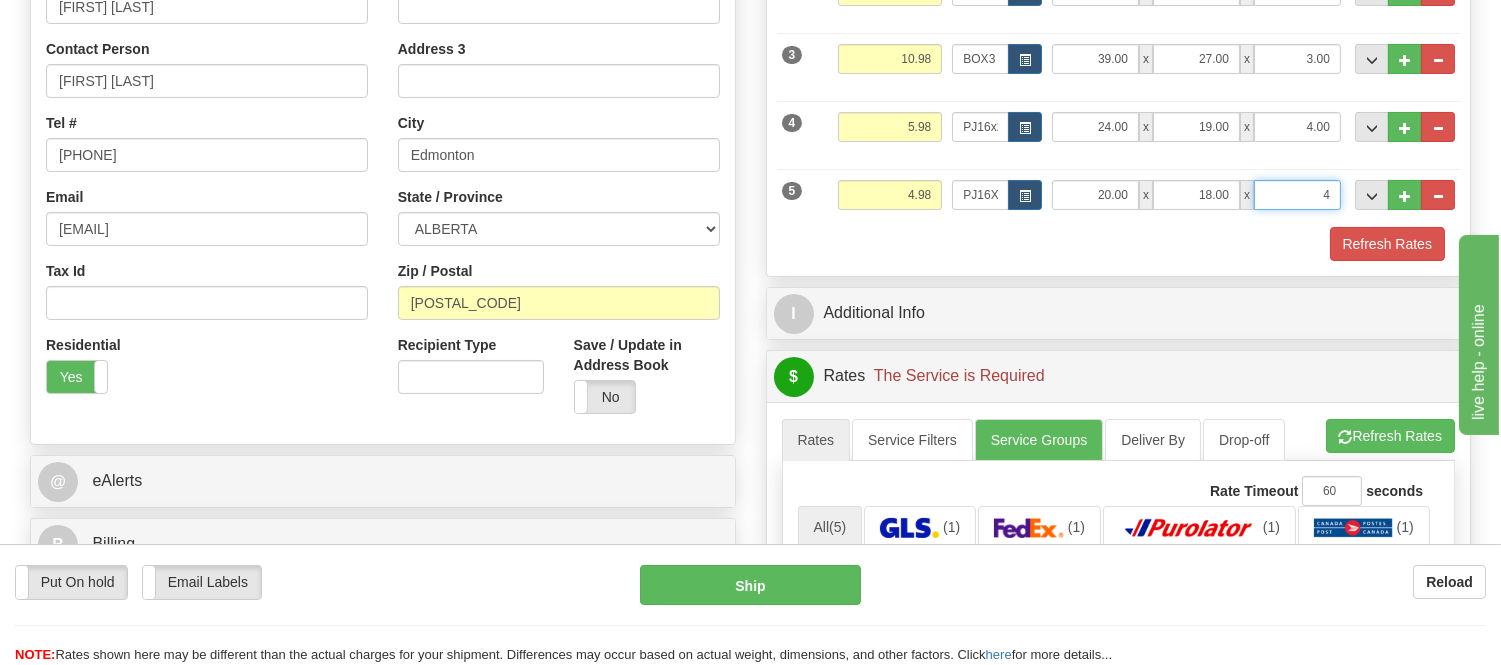 type on "4.00" 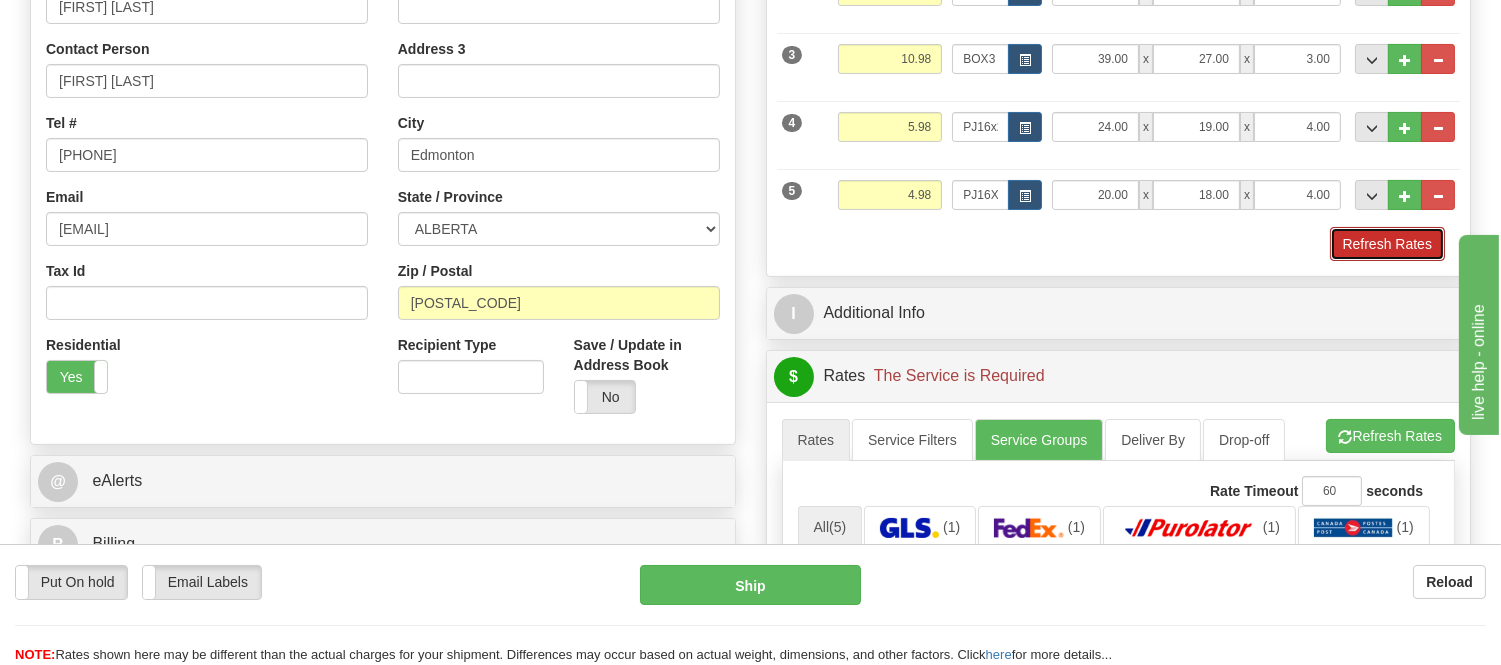 click on "Refresh Rates" at bounding box center [1387, 244] 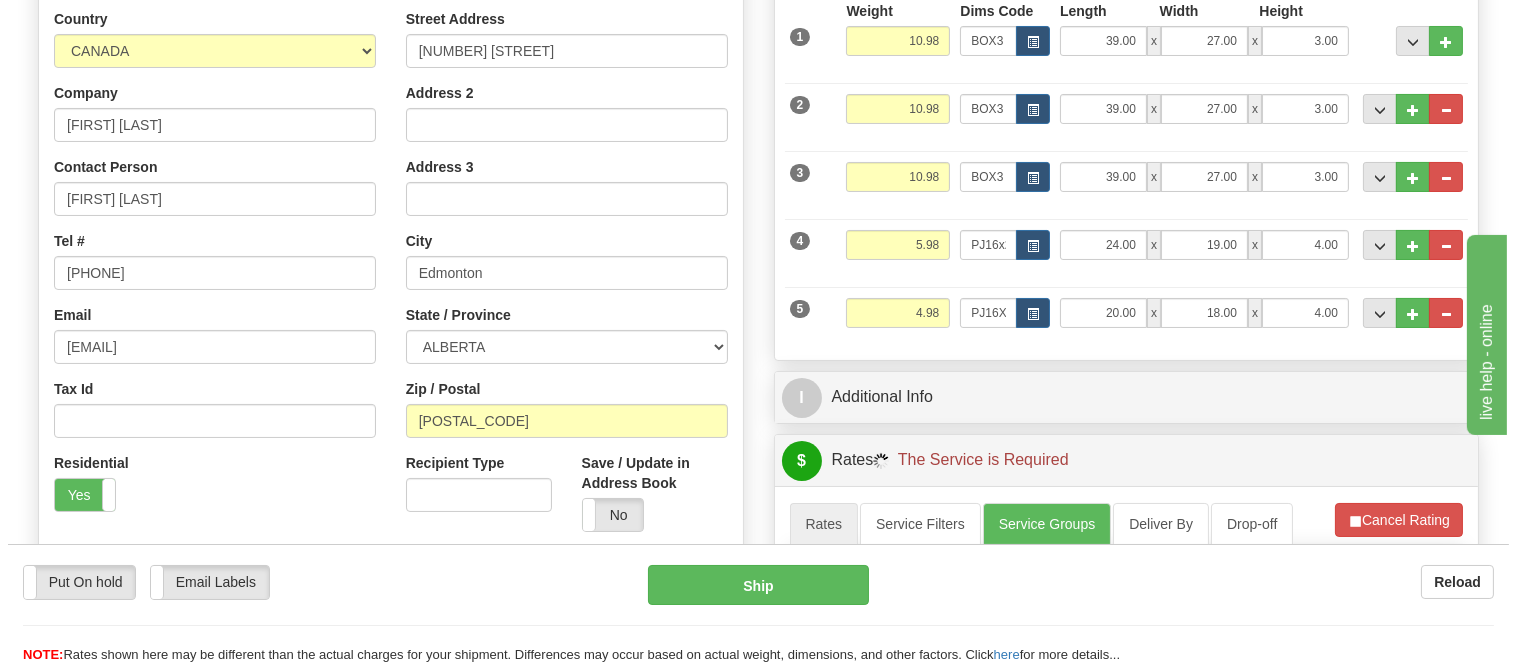 scroll, scrollTop: 274, scrollLeft: 0, axis: vertical 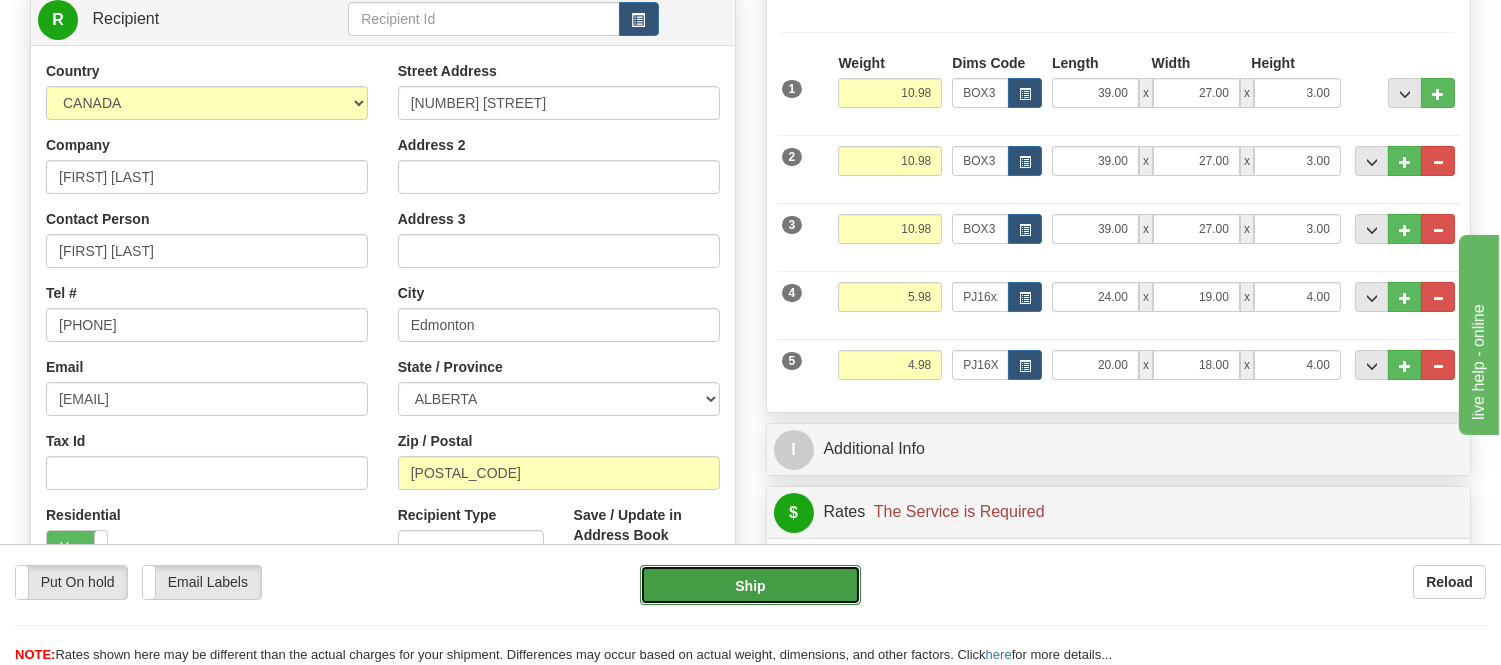 click on "Ship" at bounding box center (750, 585) 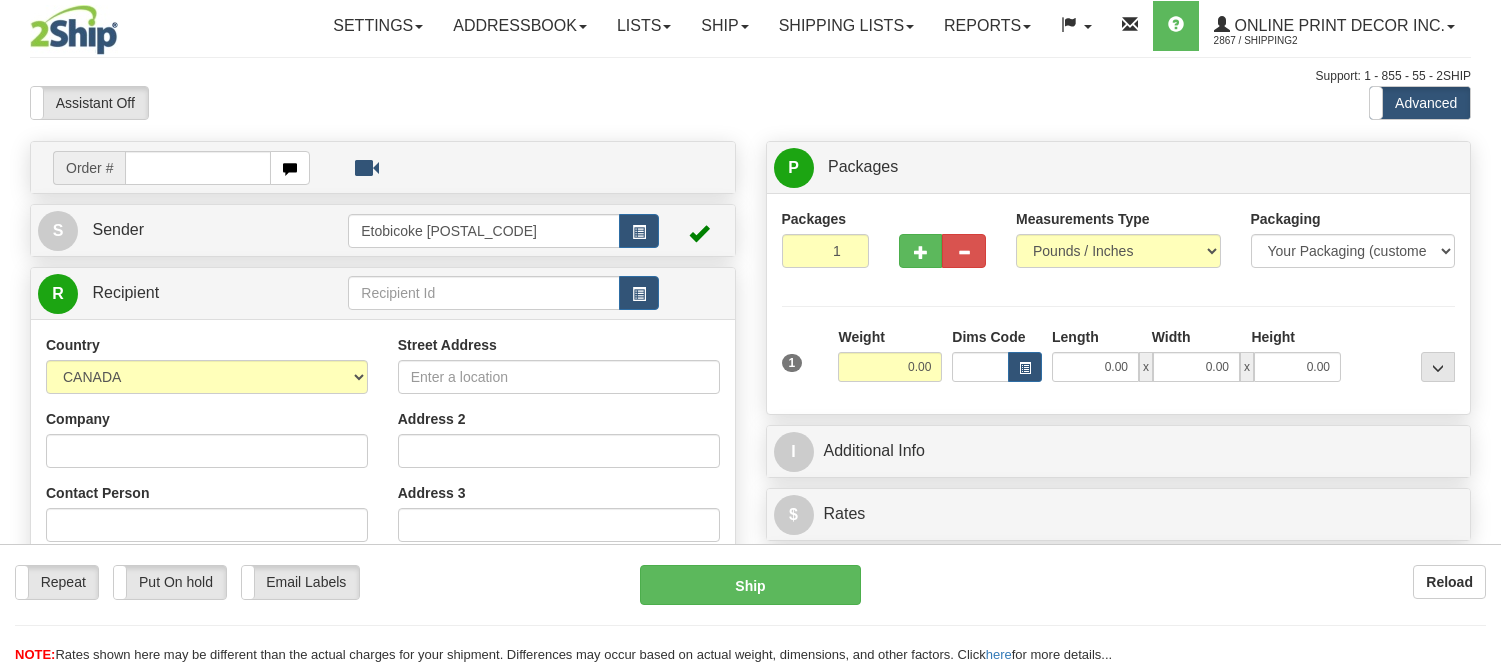 scroll, scrollTop: 0, scrollLeft: 0, axis: both 